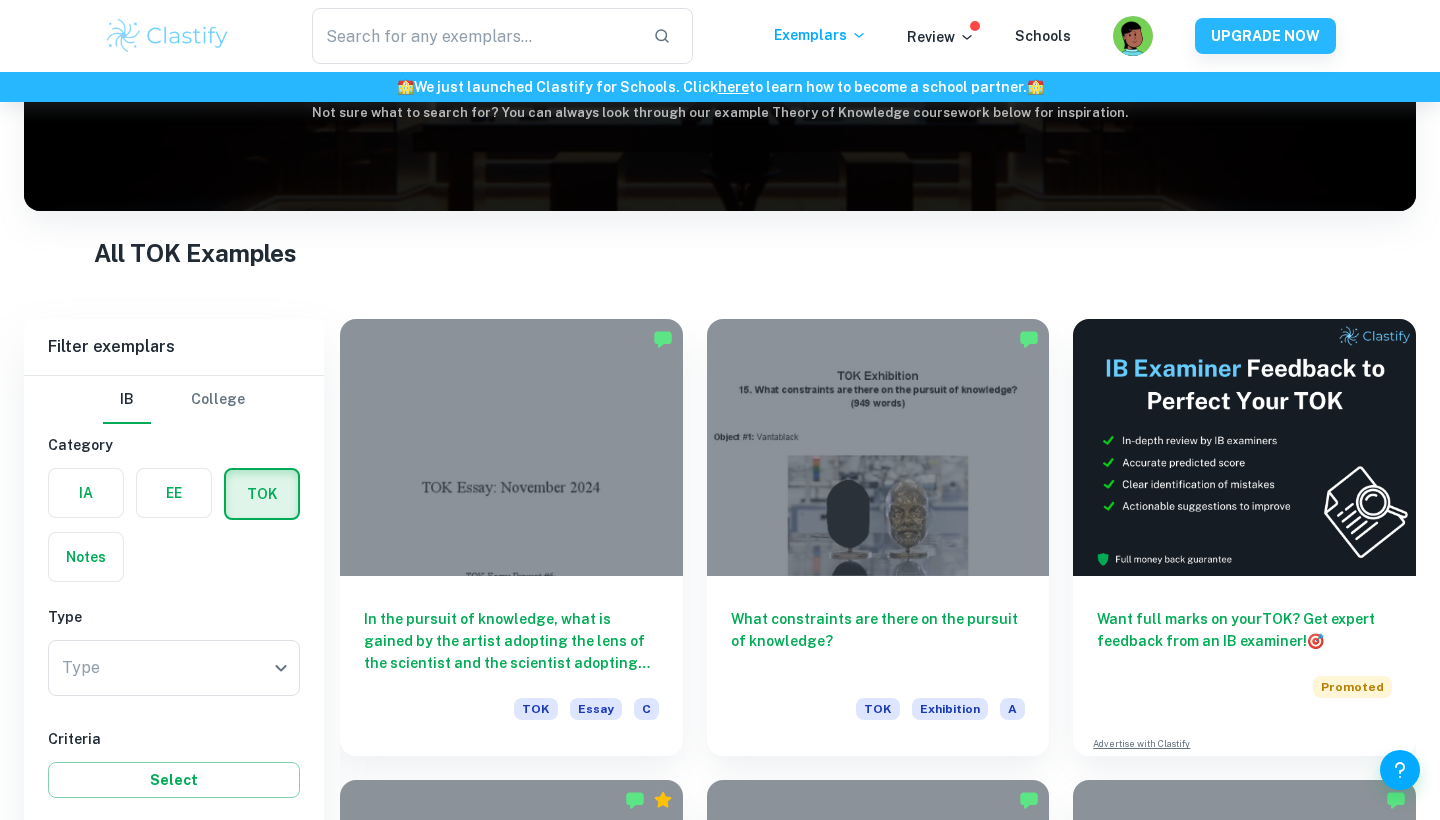 scroll, scrollTop: -41, scrollLeft: 0, axis: vertical 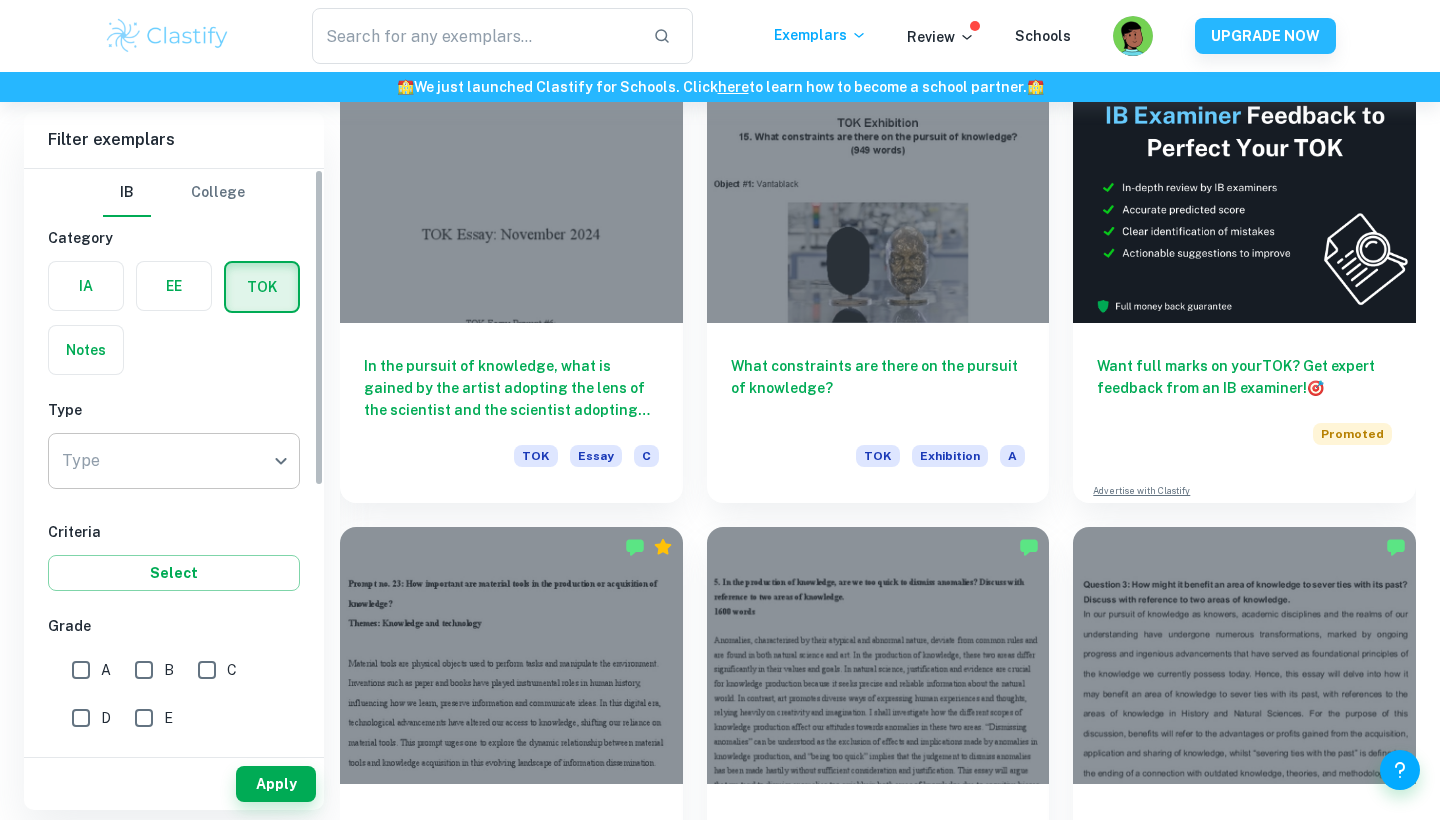 click on "​ Exemplars Review Schools UPGRADE NOW   🏫  We just launched Clastify for Schools. Click  here  to learn how to become a school partner.  🏫 Home TOK IB TOK examples Type a search phrase to find the most relevant    TOK    examples for you ​ Not sure what to search for? You can always look through our example Theory of Knowledge coursework below for inspiration. All TOK  Examples Filter Filter exemplars IB College Category IA EE TOK Notes Type Type ​ Type Criteria Select Grade A B C D E Session [DATE] [DATE] [DATE] [DATE] [DATE] [DATE] [DATE] [DATE] [DATE] [DATE] Other   Apply Filter exemplars IB College Category IA EE TOK Notes Type Type ​ Type Criteria Select Grade A B C D E Session [DATE] [DATE] [DATE] [DATE] [DATE] [DATE] [DATE] [DATE] [DATE] [DATE] Other   Apply   TOK Essay C What constraints are there on the pursuit of knowledge? TOK Exhibition A Want full marks on your  TOK 🎯 Promoted Advertise with Clastify" at bounding box center [720, 2] 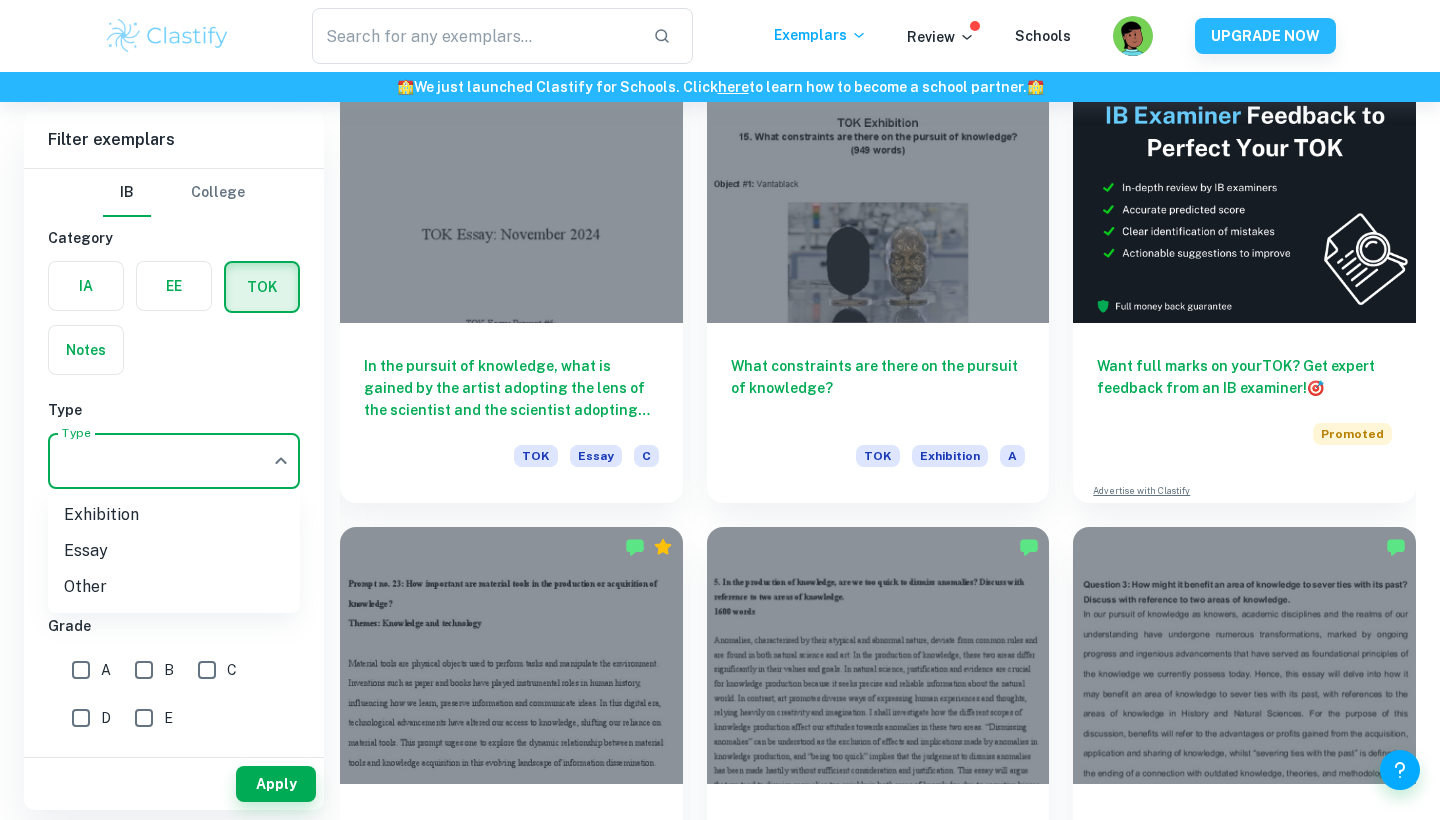 click on "Exhibition" at bounding box center (174, 515) 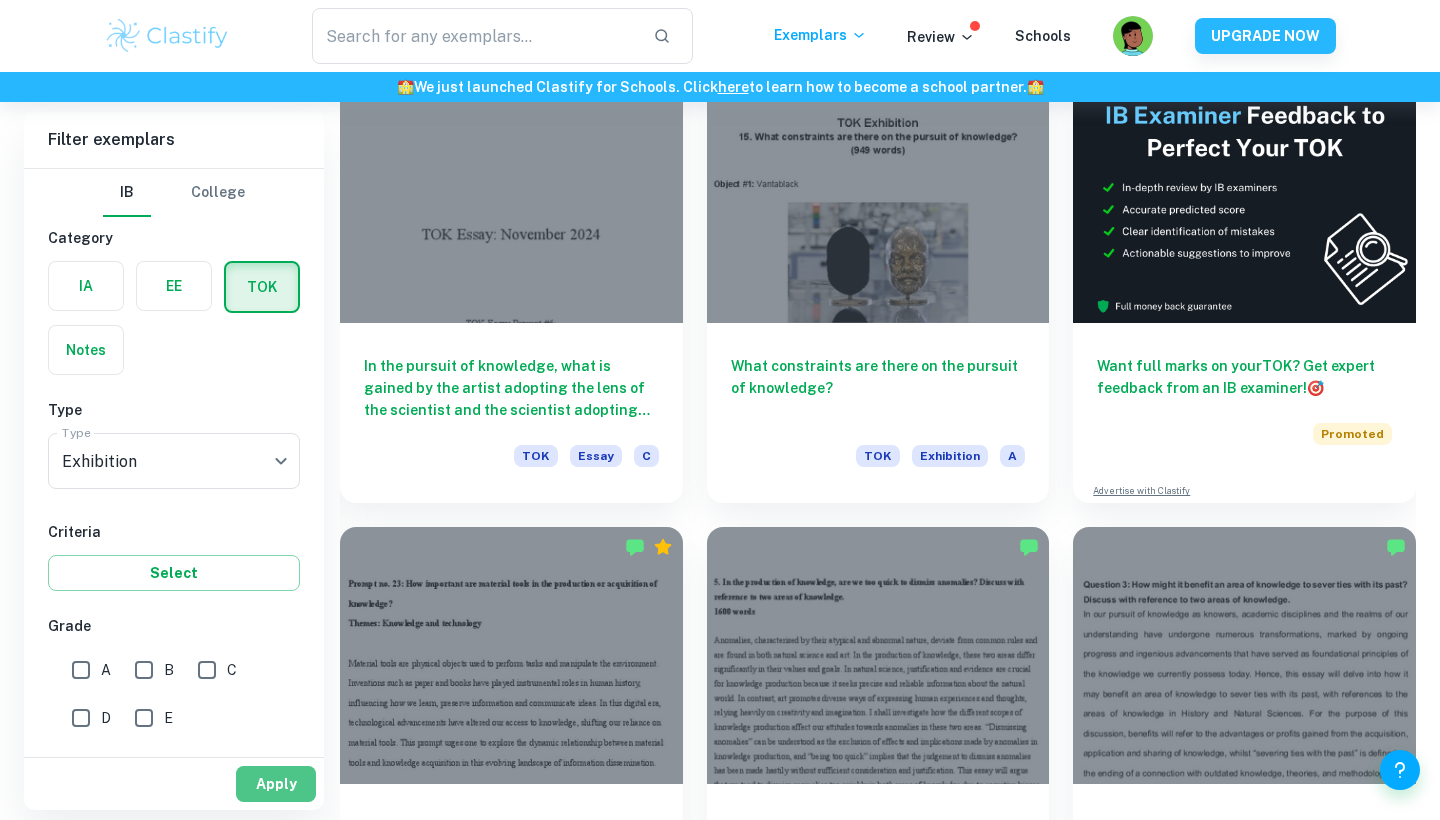 click on "Apply" at bounding box center (276, 784) 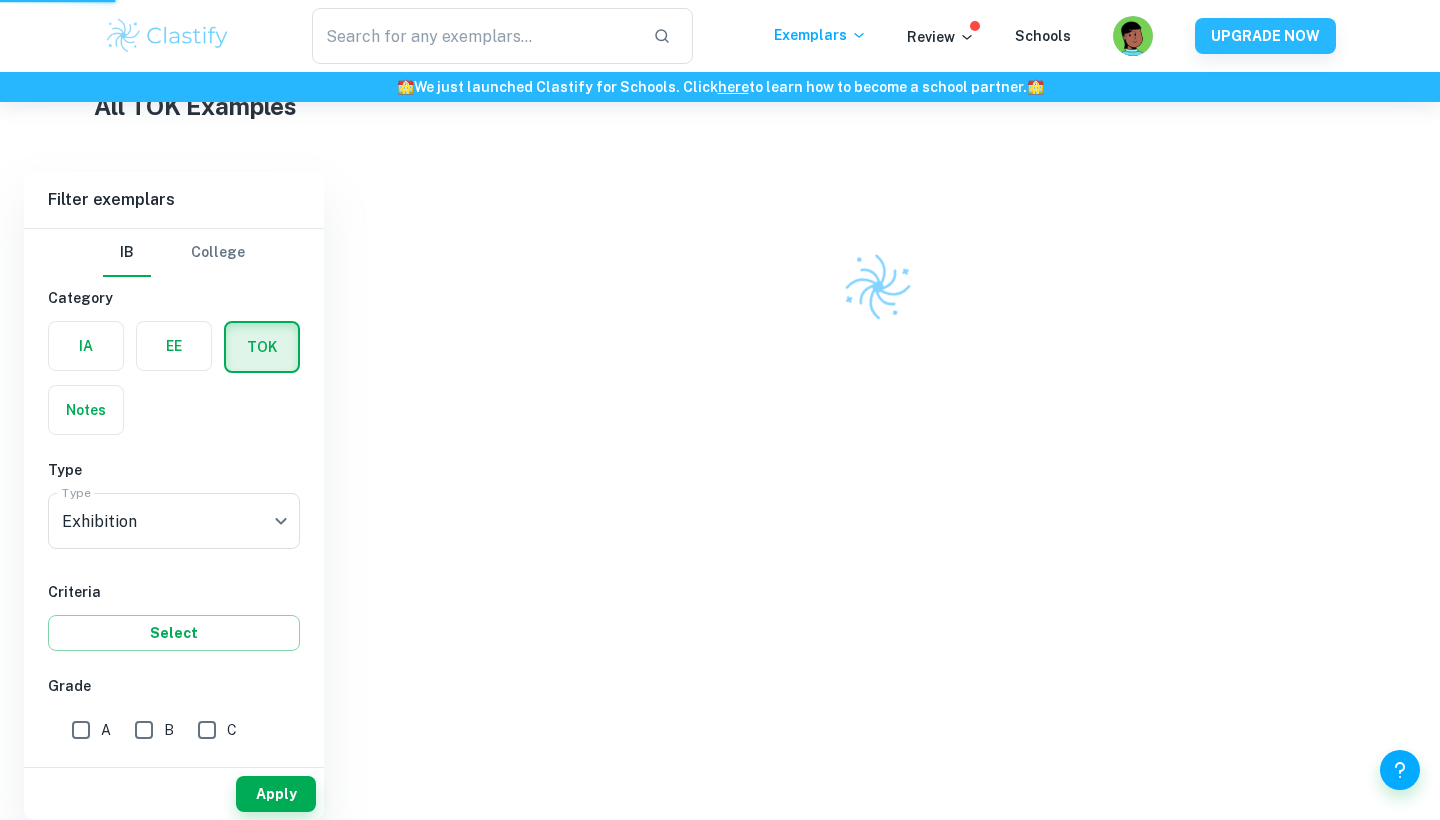 scroll, scrollTop: 394, scrollLeft: 0, axis: vertical 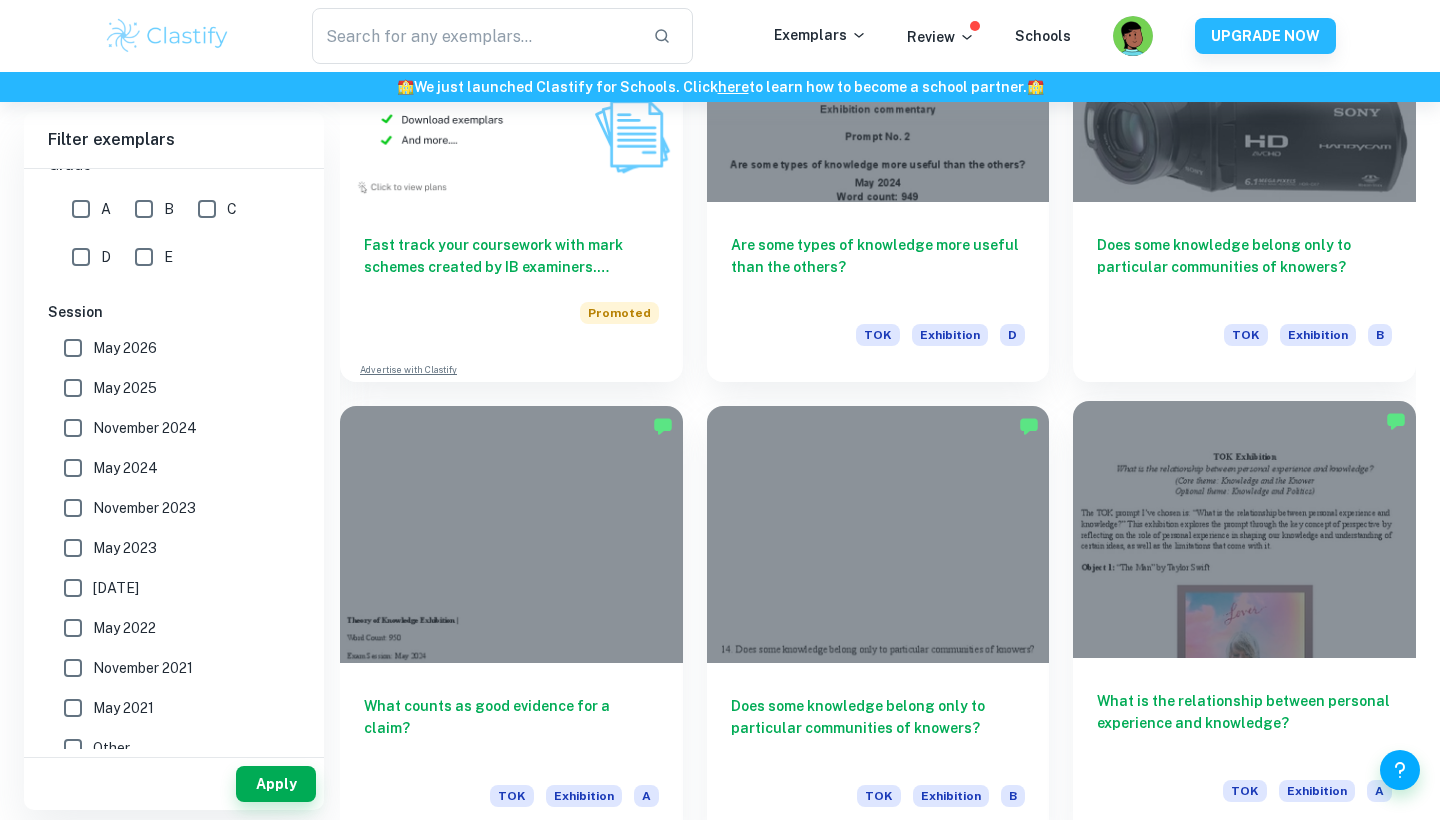 click on "What is the relationship between personal experience and knowledge?" at bounding box center (1244, 723) 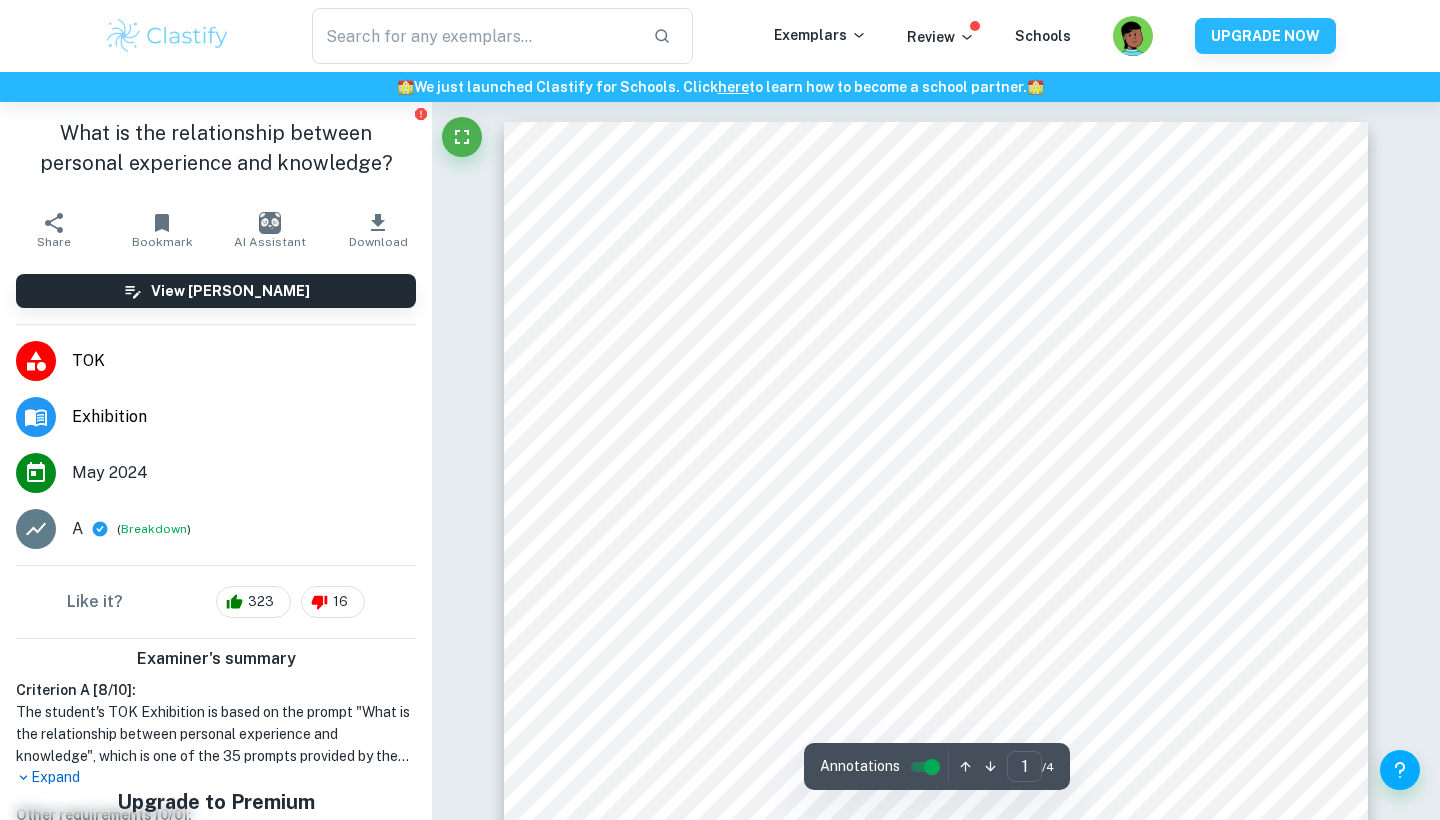 scroll, scrollTop: 0, scrollLeft: 0, axis: both 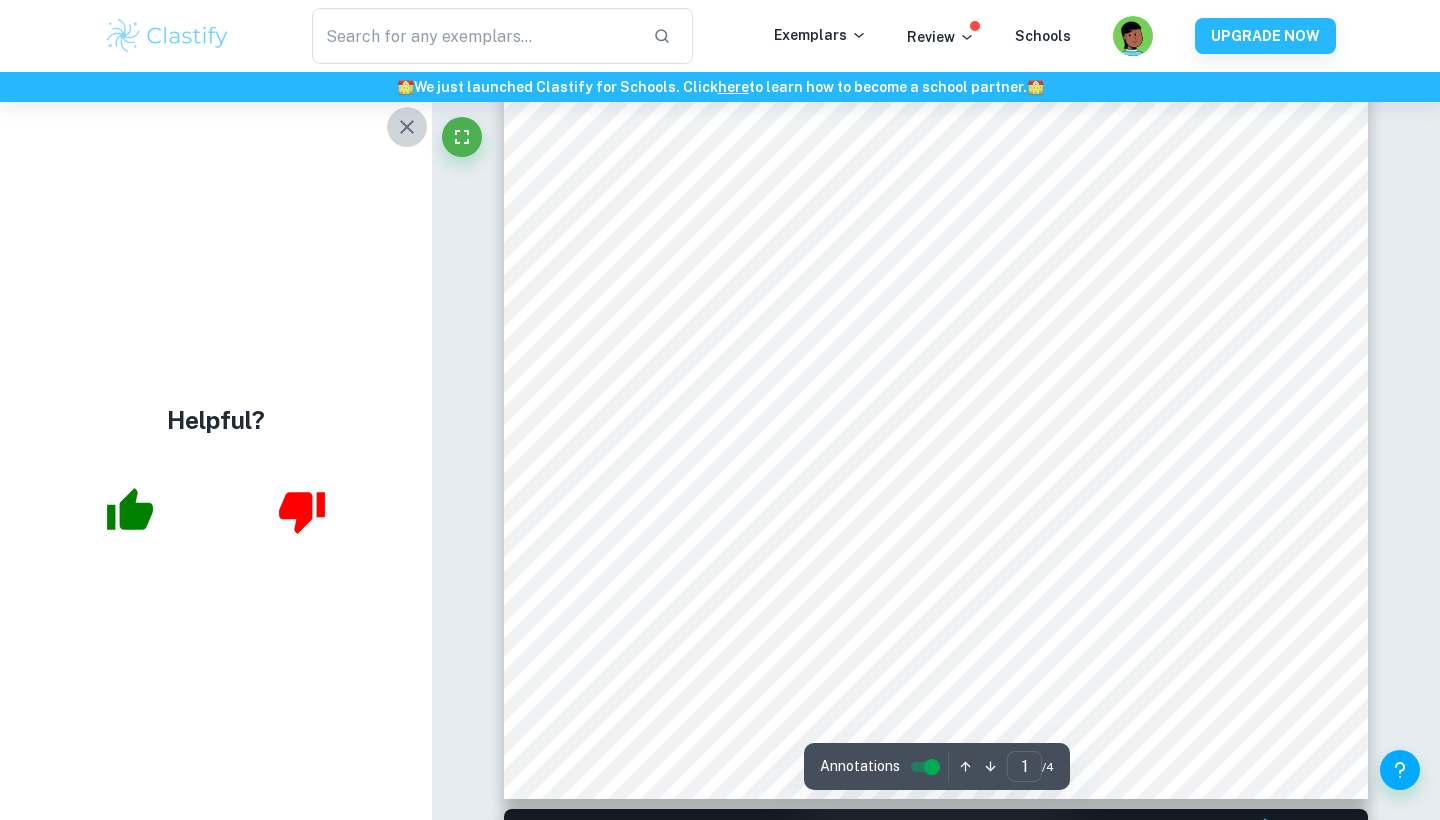 click 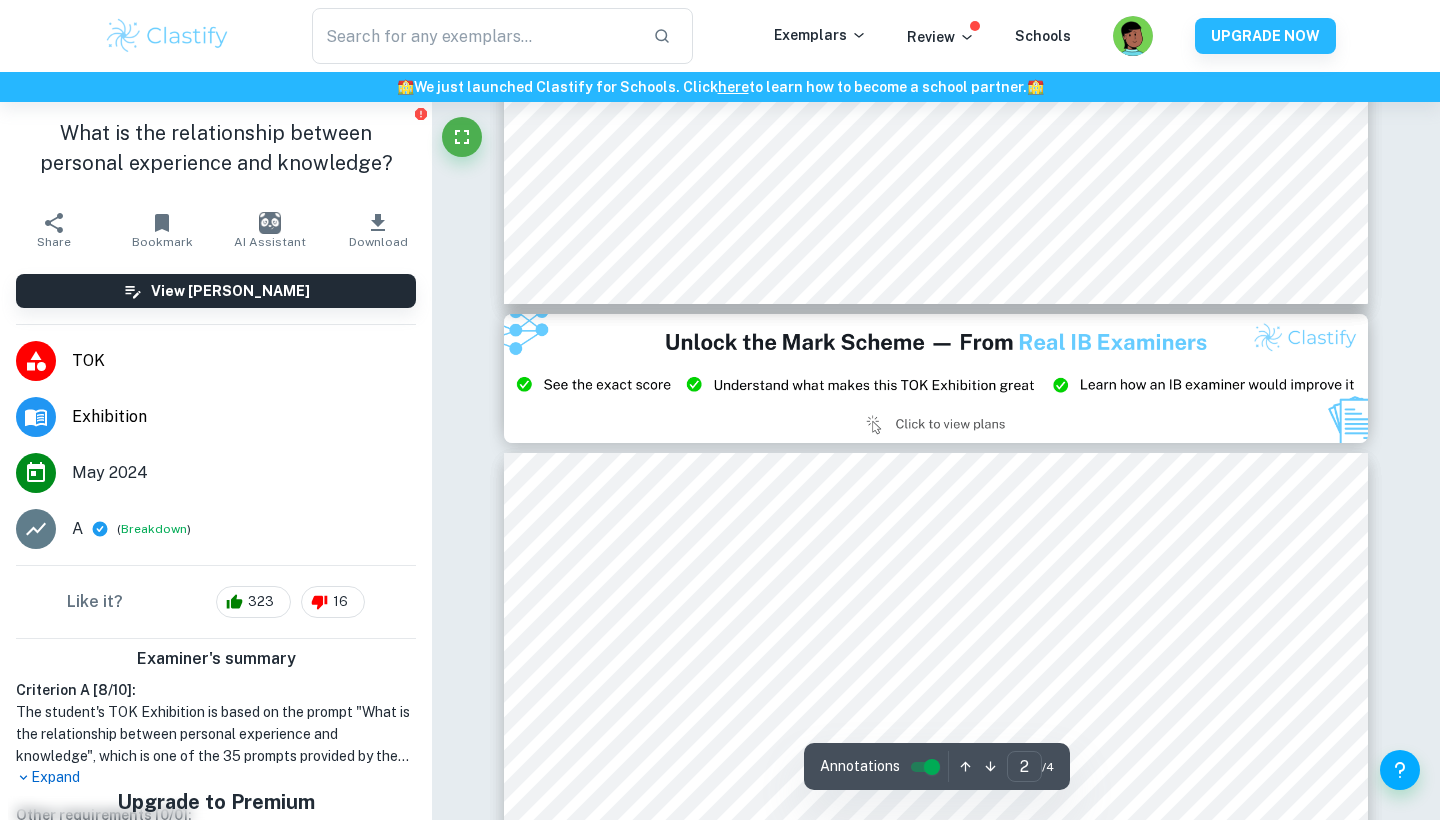 type on "3" 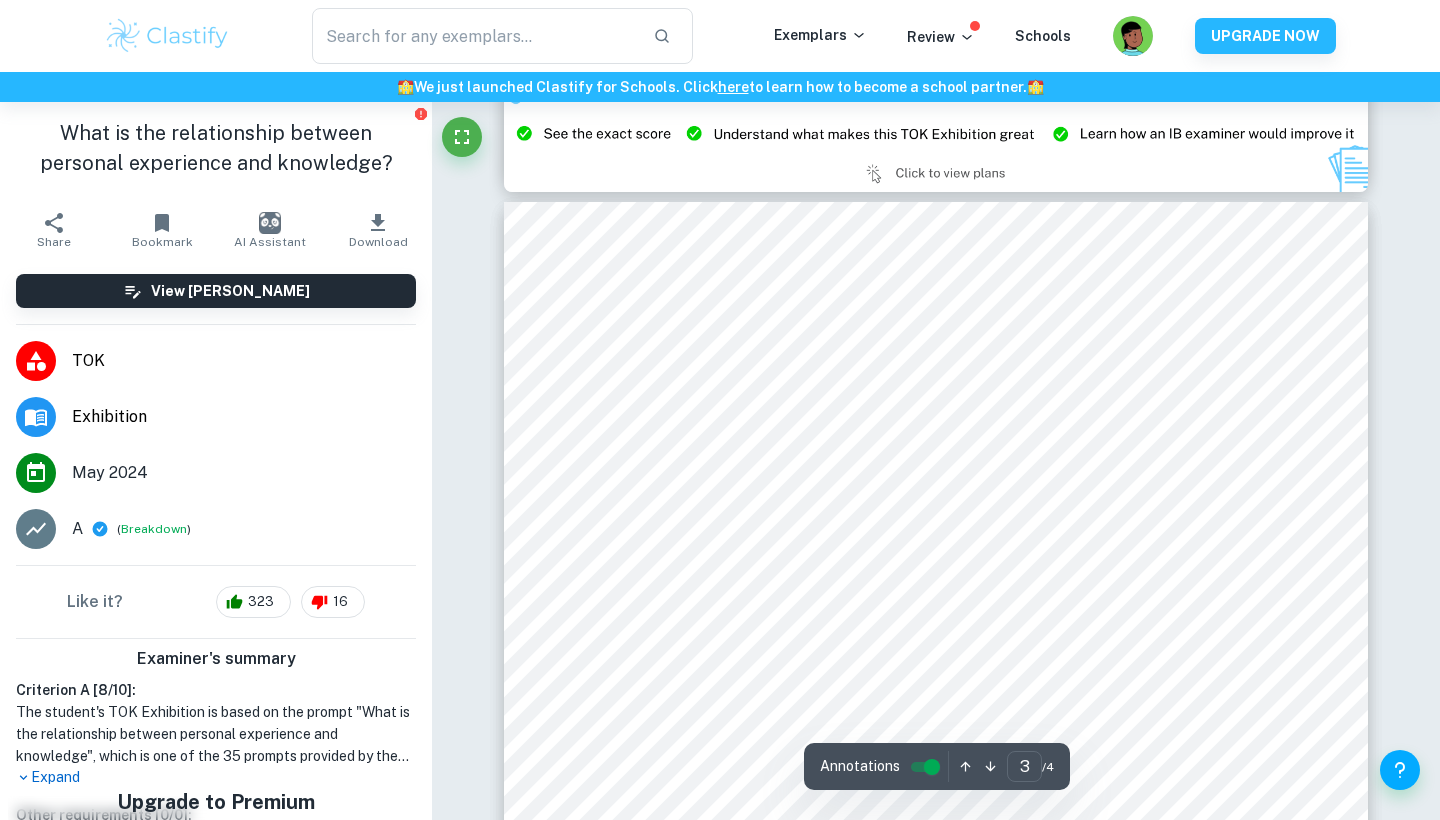 scroll, scrollTop: 2454, scrollLeft: 0, axis: vertical 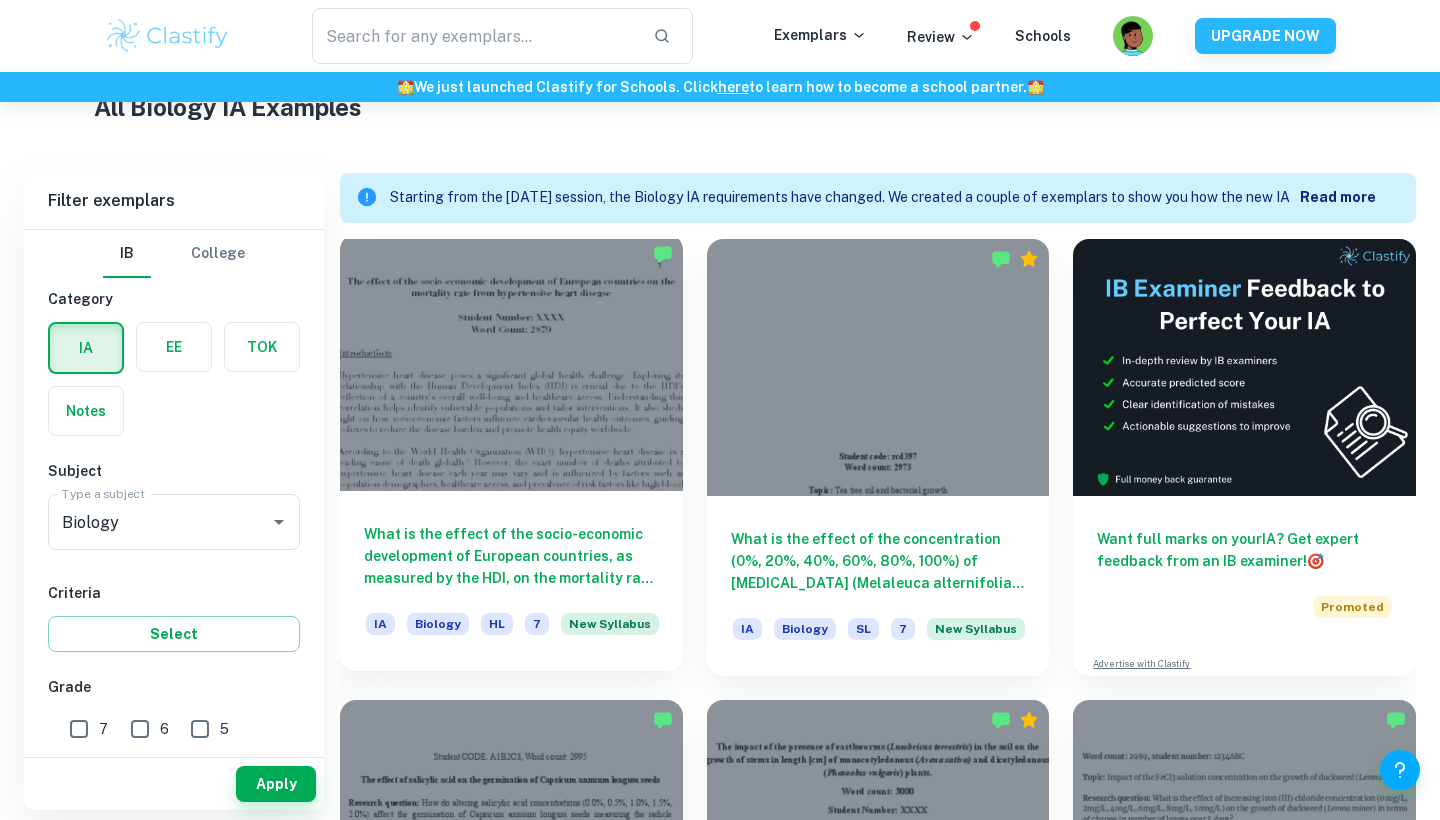 click on "What is the effect of the socio-economic development of European countries, as measured by the HDI, on the mortality rate from hypertensive heart disease within the older population (50+)?" at bounding box center [511, 556] 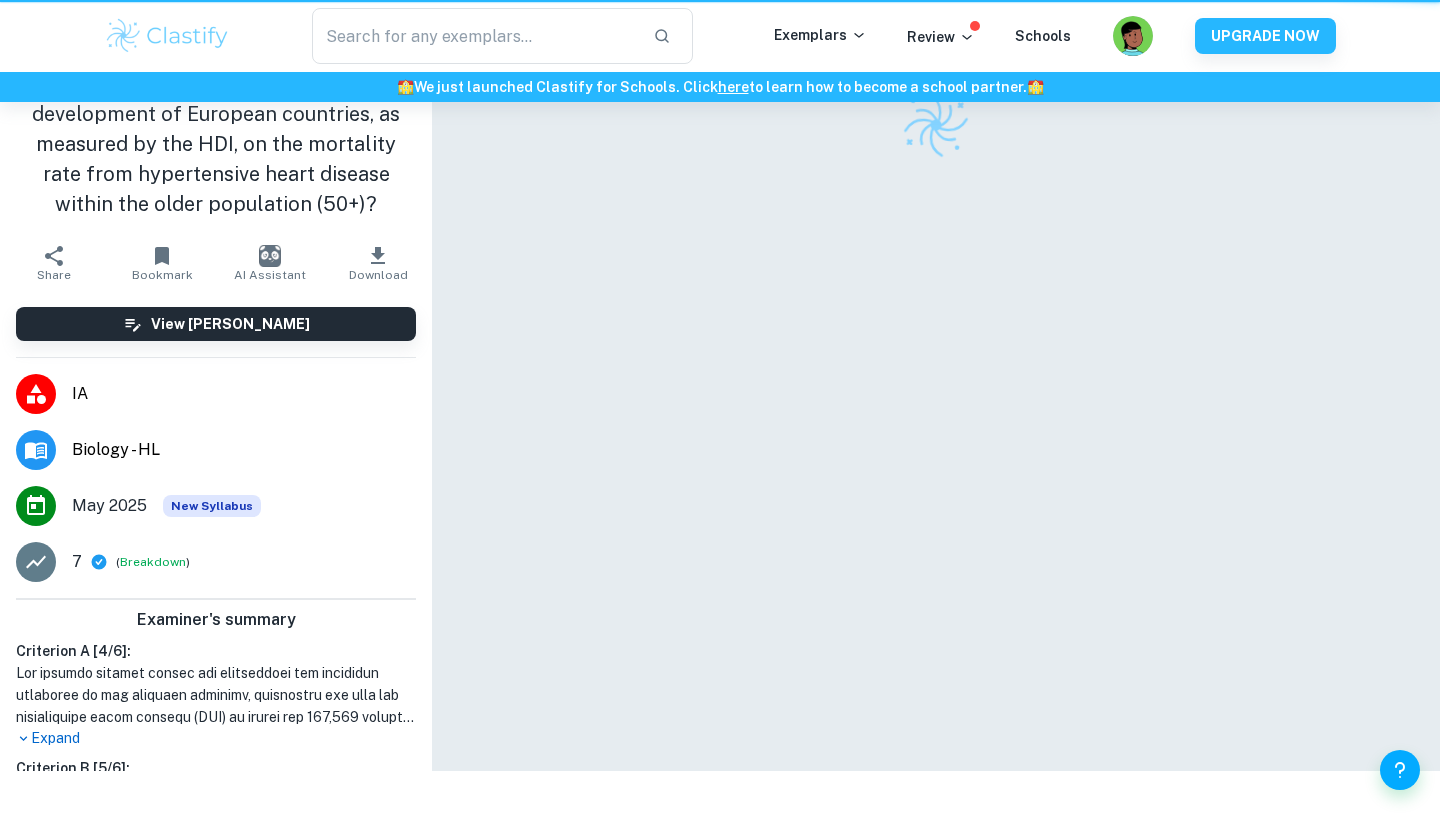scroll, scrollTop: 0, scrollLeft: 0, axis: both 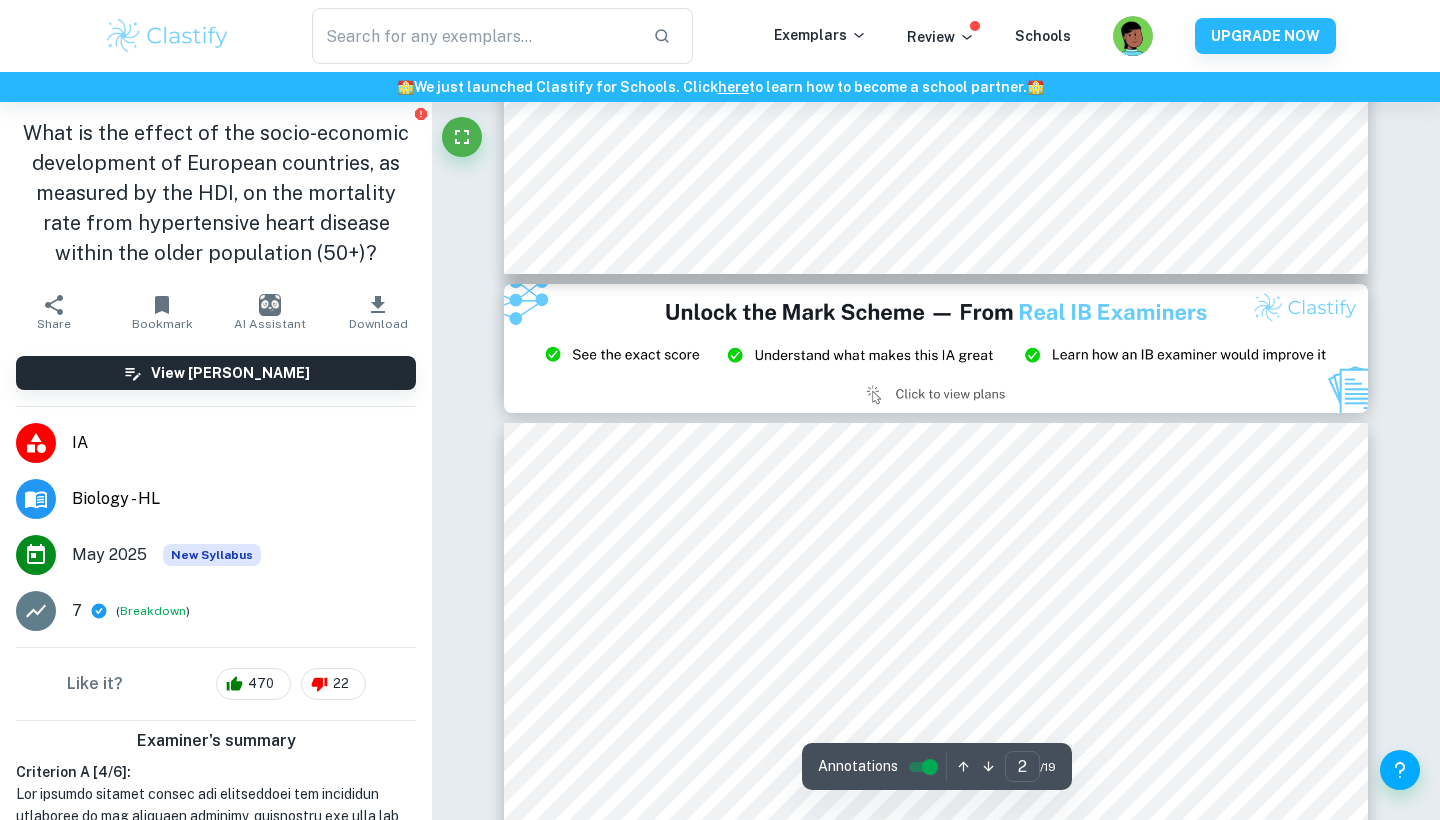 type on "3" 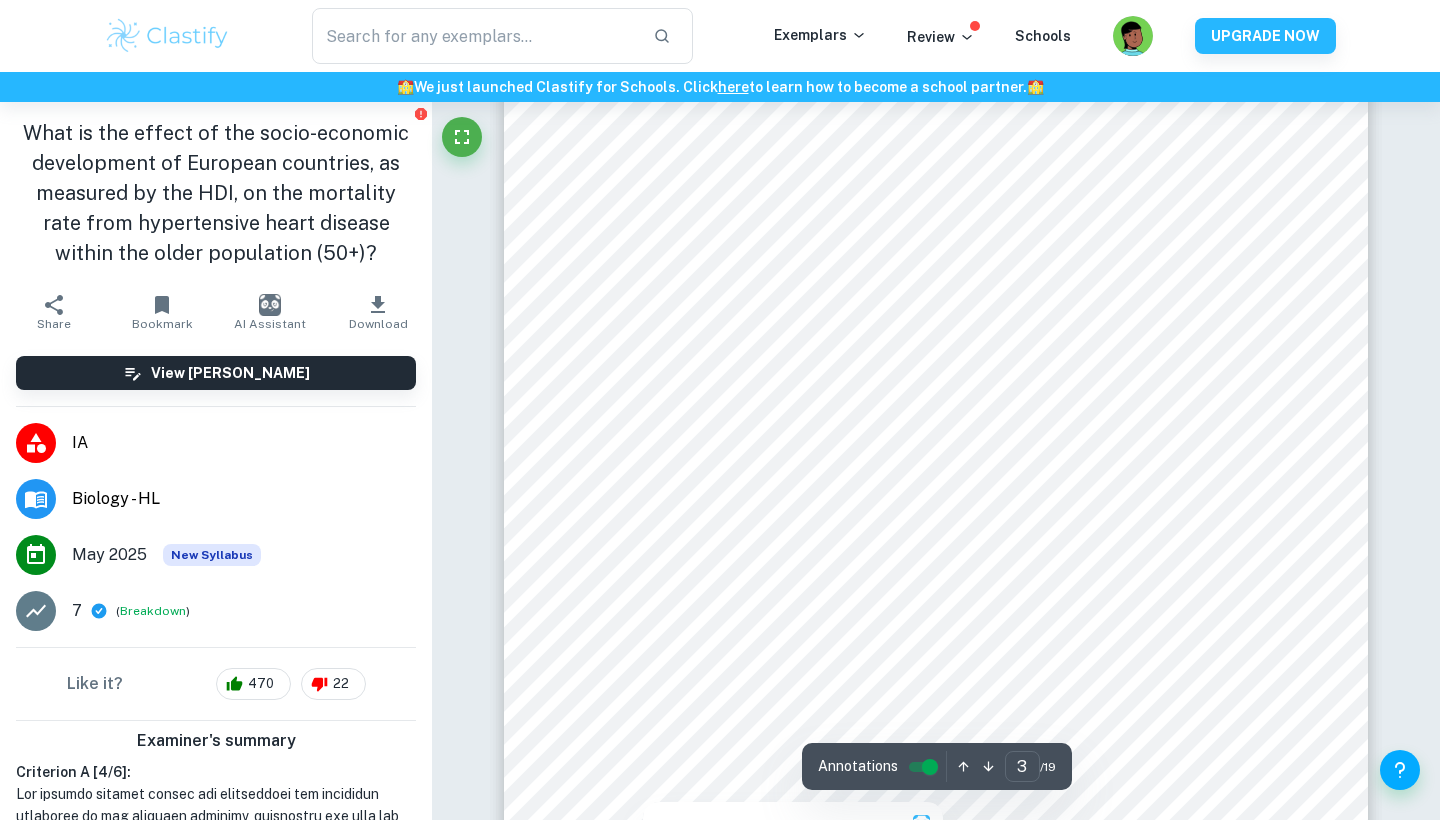 scroll, scrollTop: 2849, scrollLeft: 0, axis: vertical 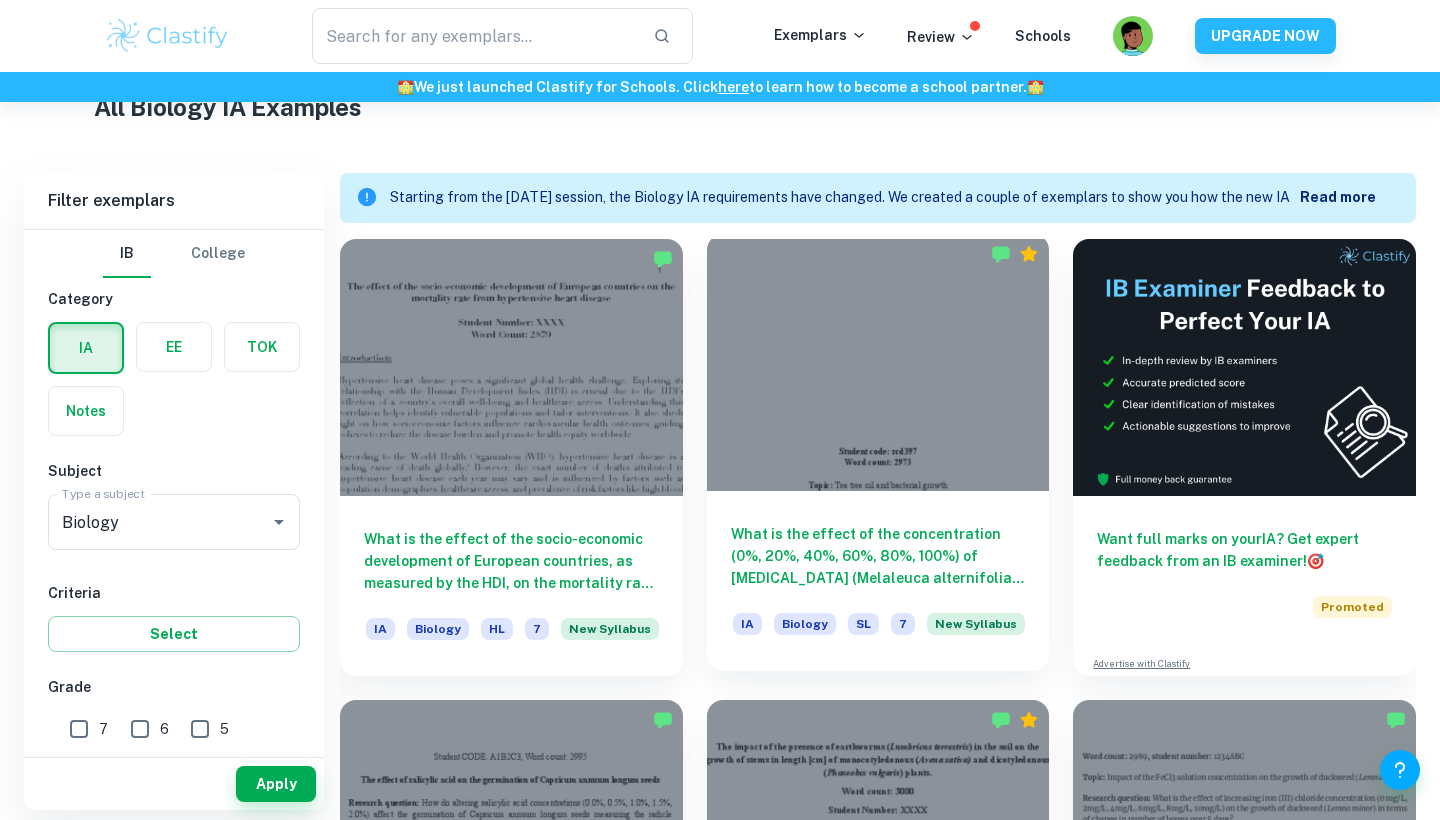 click at bounding box center (878, 362) 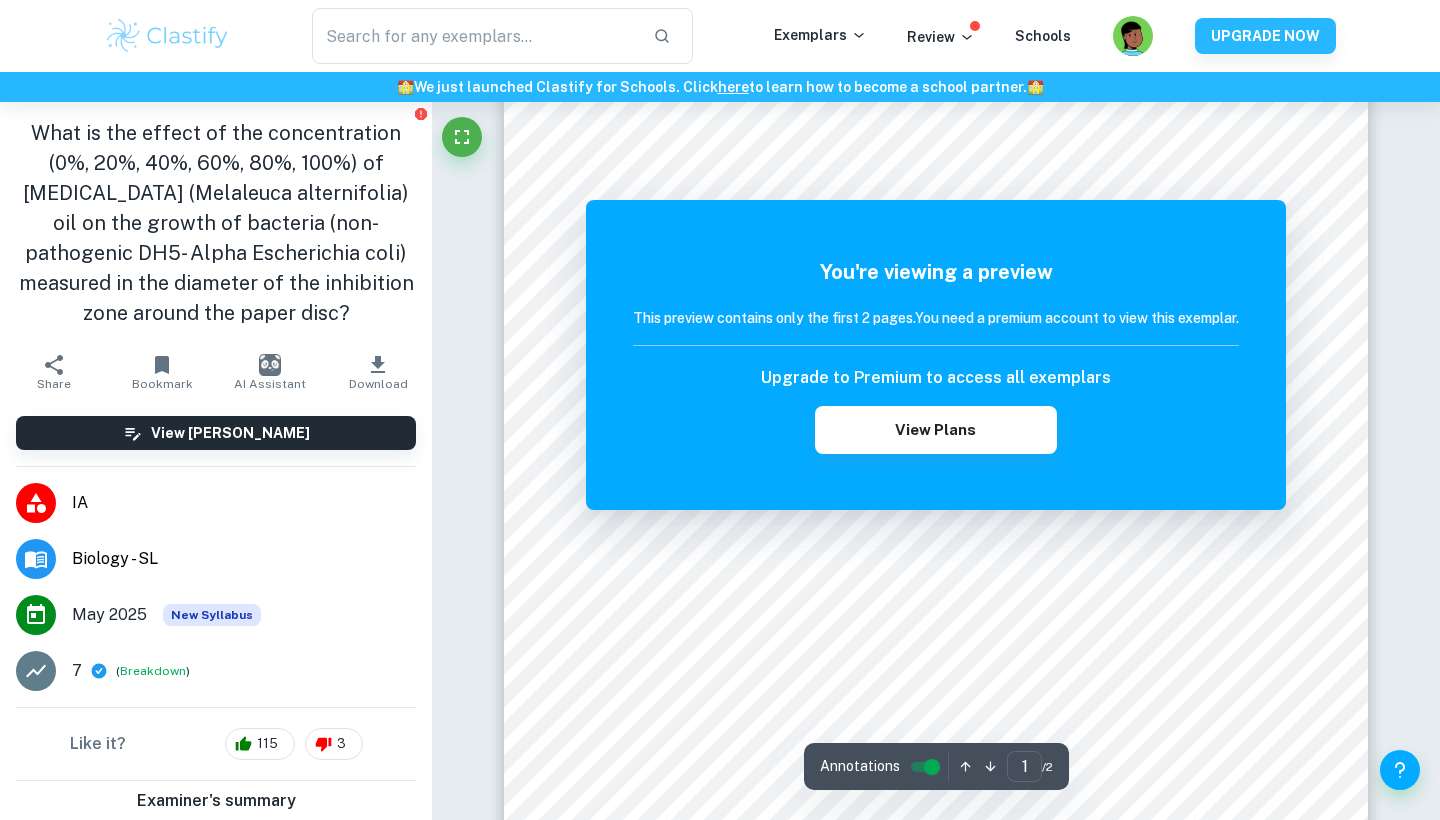 scroll, scrollTop: 334, scrollLeft: 0, axis: vertical 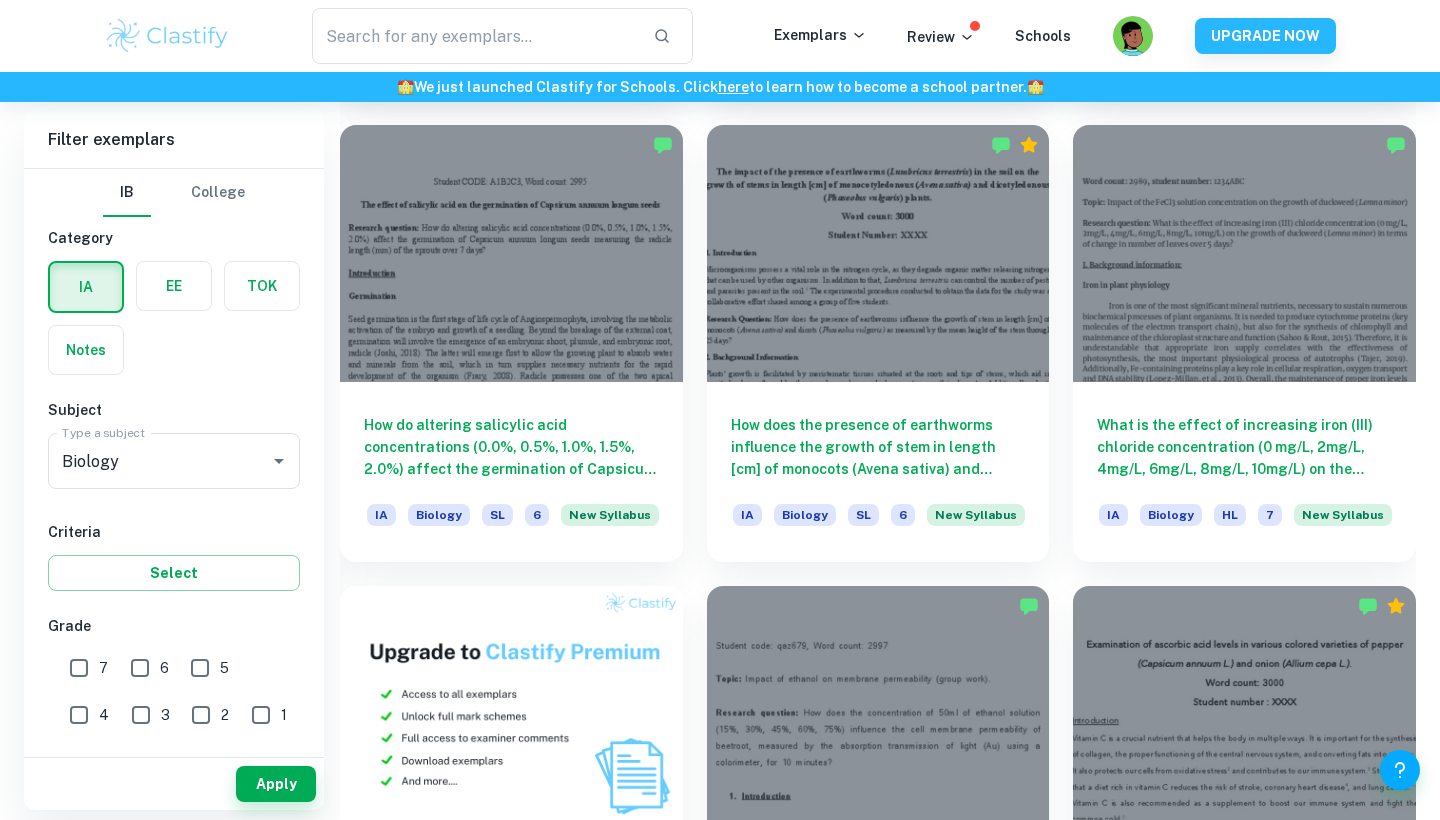 click on "7" at bounding box center (79, 668) 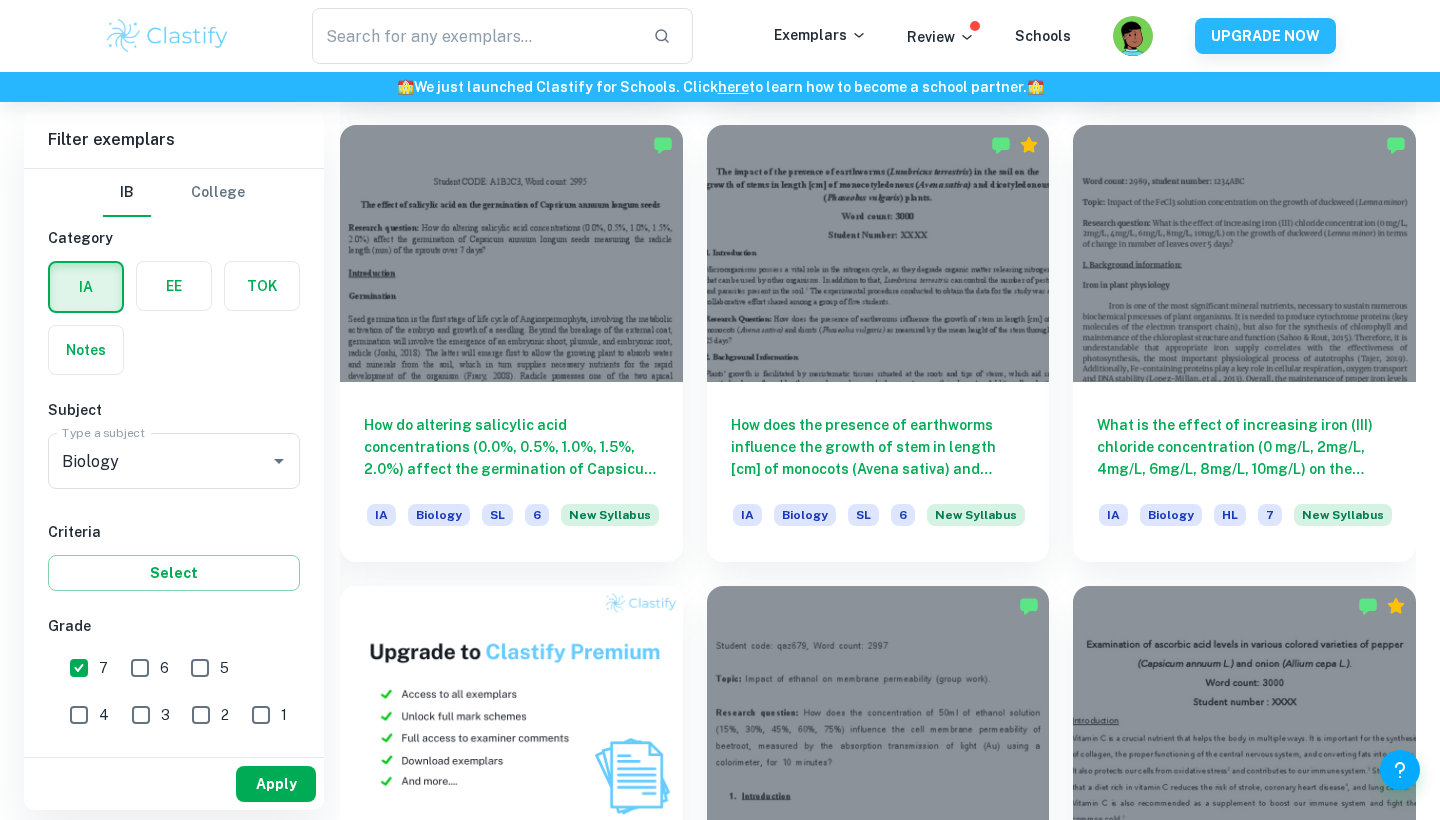 click on "Apply" at bounding box center [276, 784] 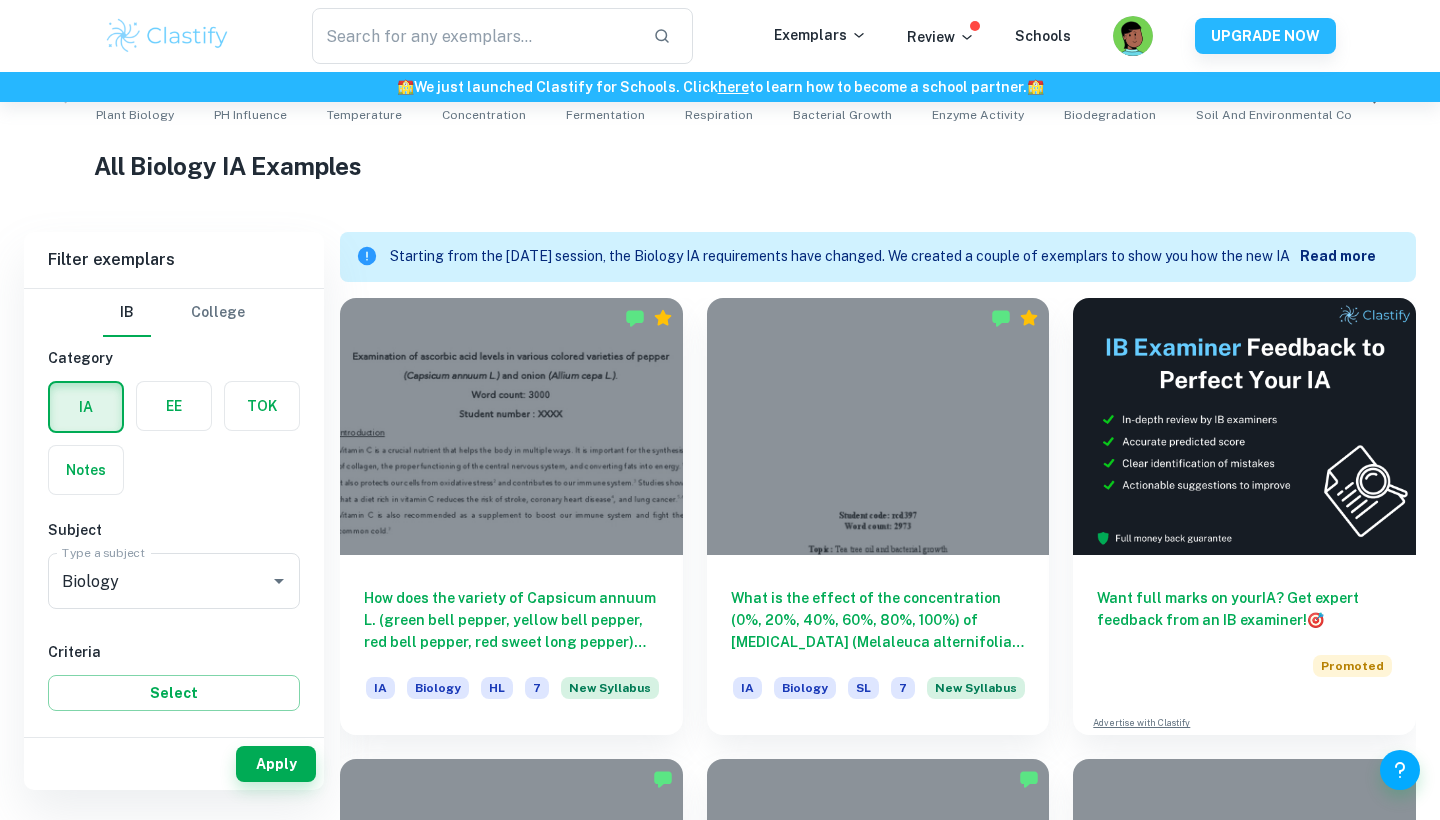 scroll, scrollTop: 412, scrollLeft: 0, axis: vertical 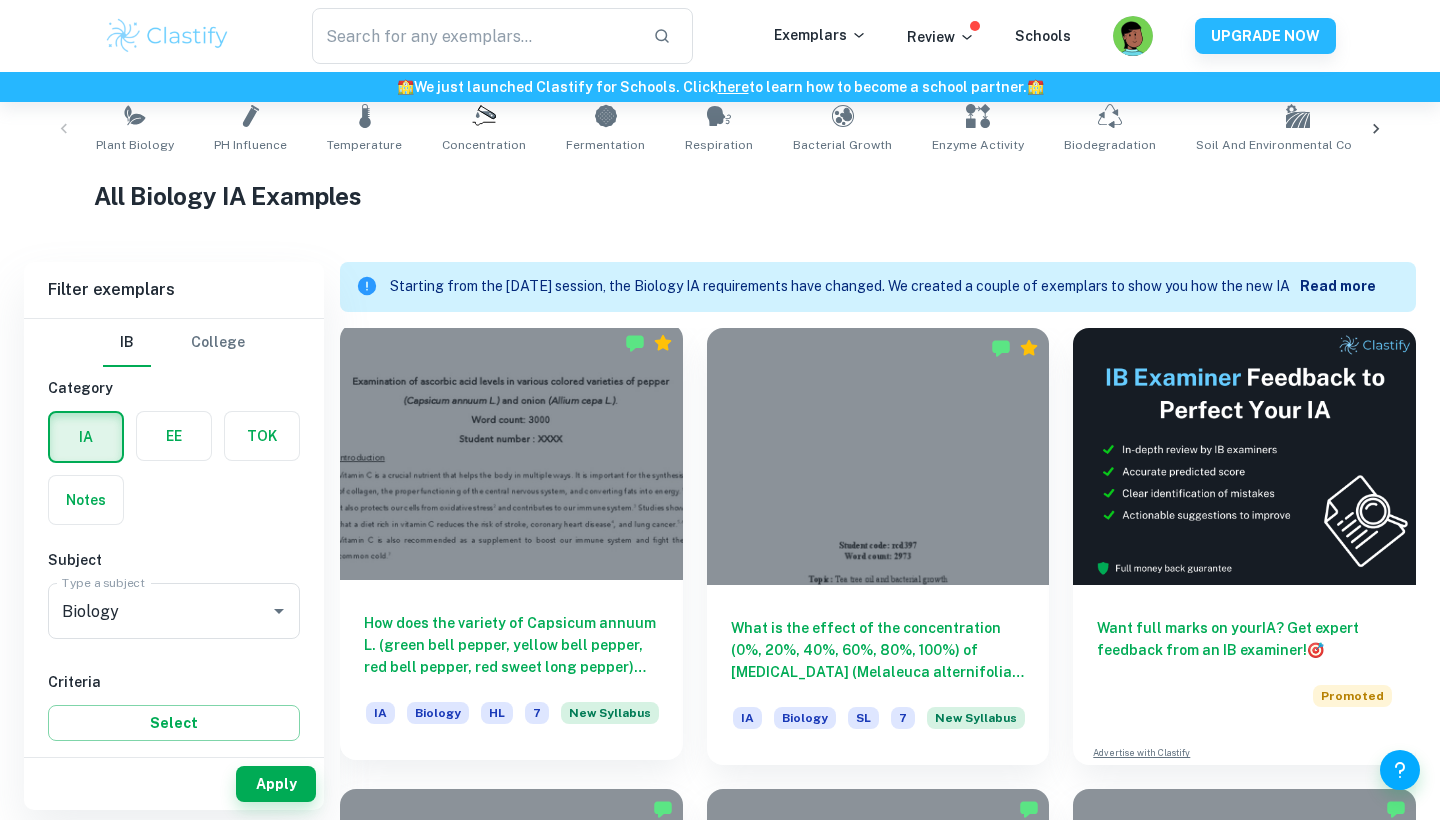 click at bounding box center (511, 451) 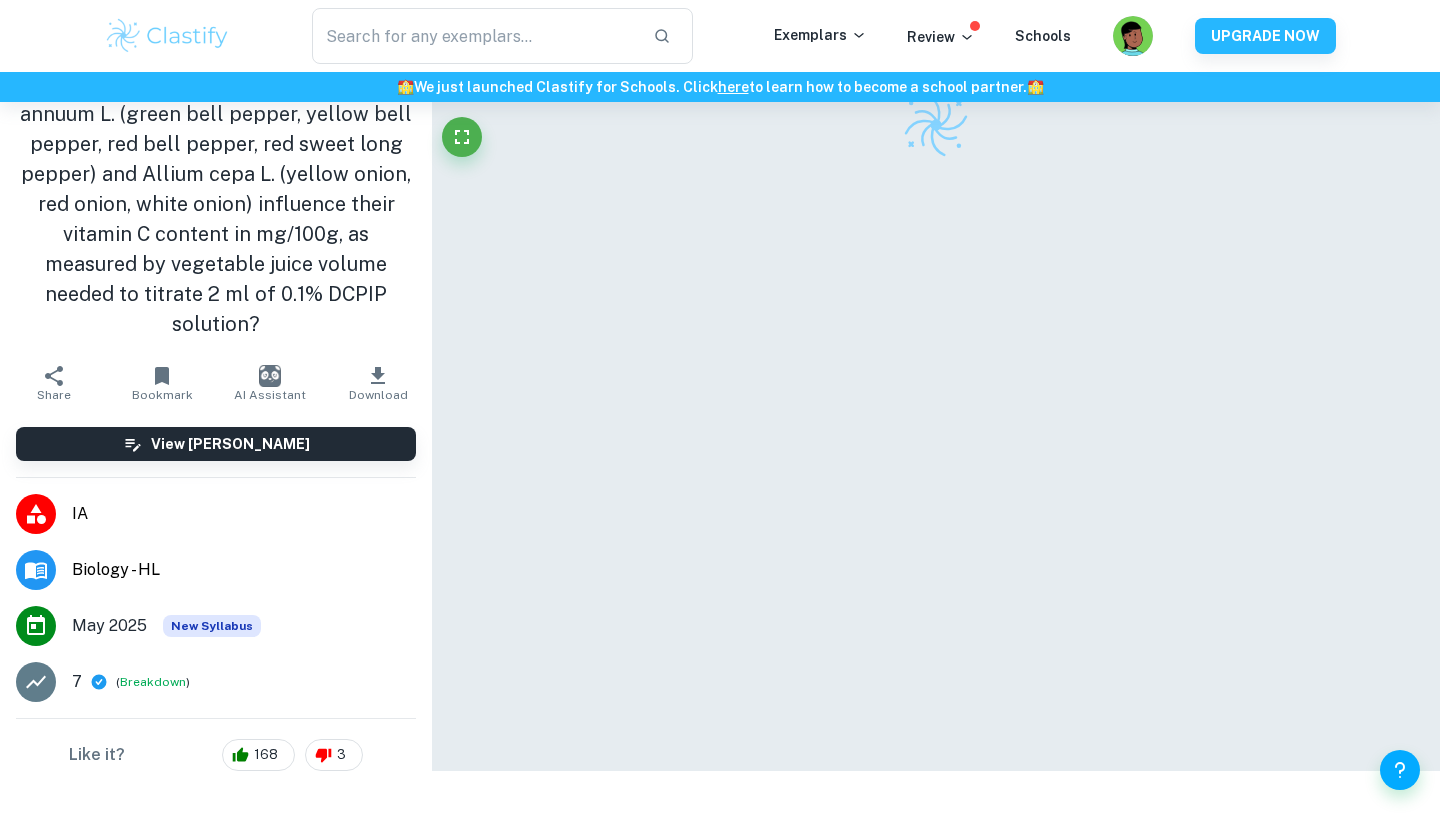 scroll, scrollTop: 114, scrollLeft: 0, axis: vertical 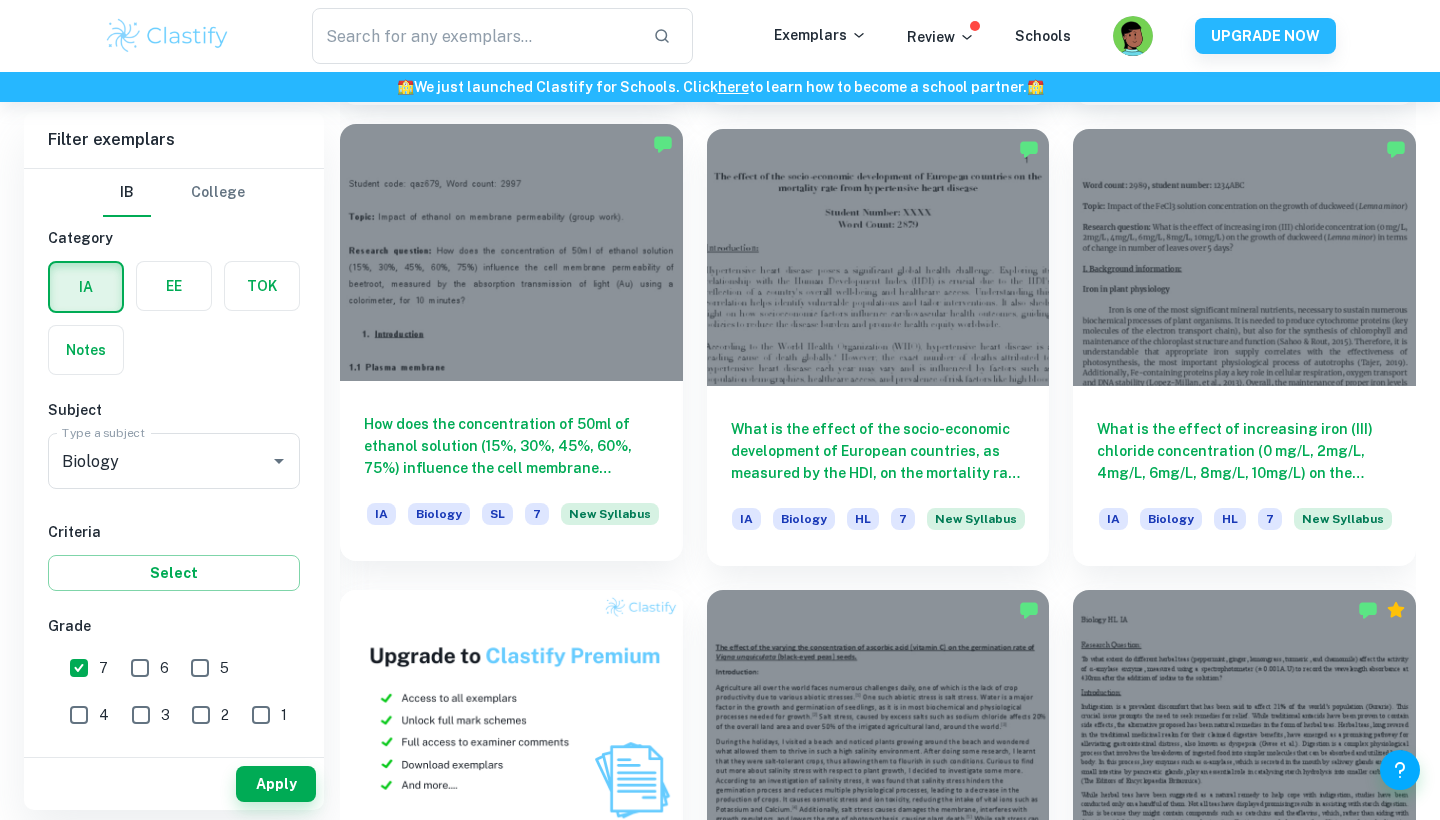 click on "How does the concentration of 50ml of ethanol solution (15%, 30%, 45%, 60%, 75%) influence the cell membrane permeability of beetroot, measured by the absorption transmission of light (Au) using a colorimeter, for 10 minutes?" at bounding box center [511, 446] 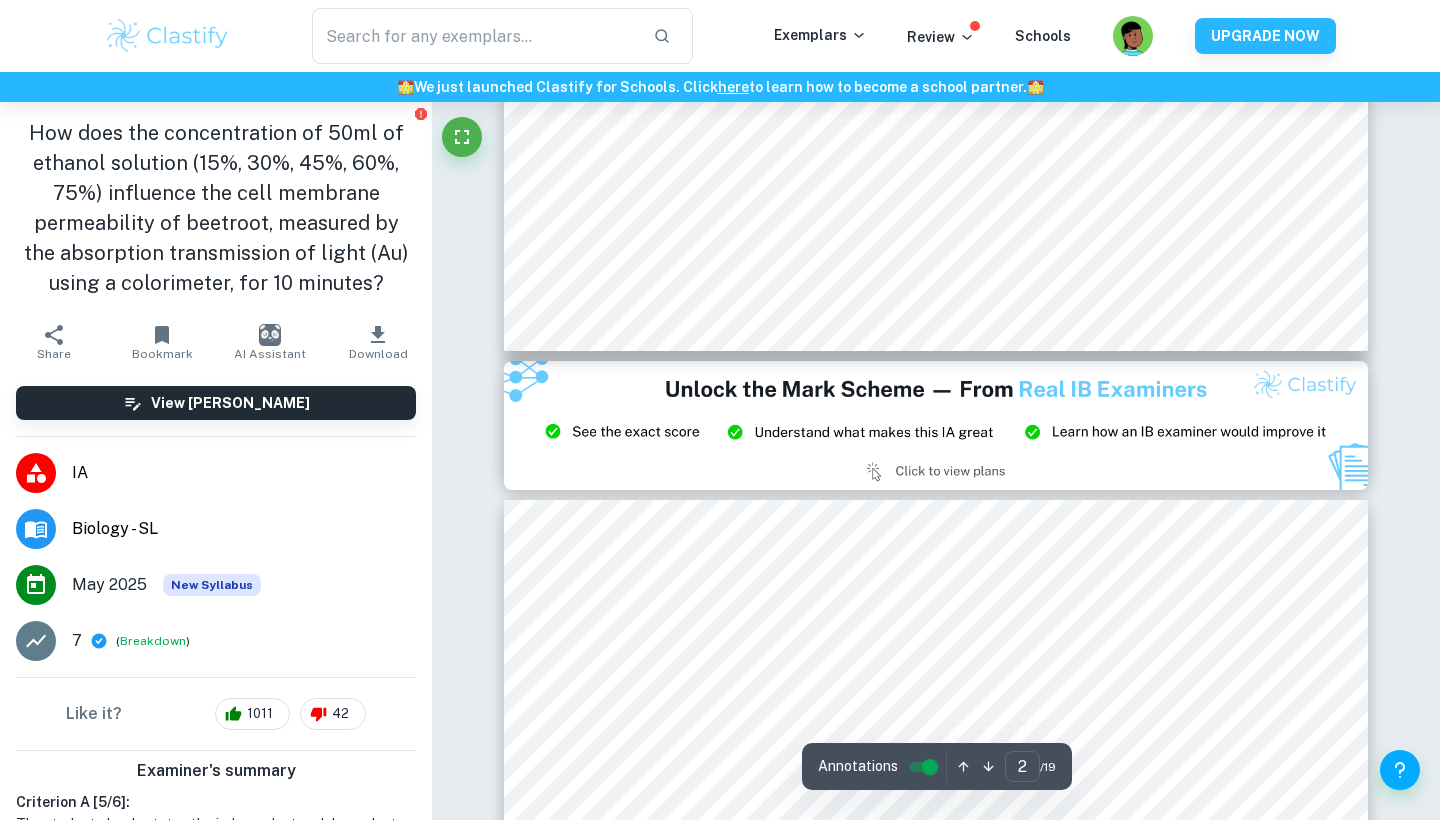 type on "3" 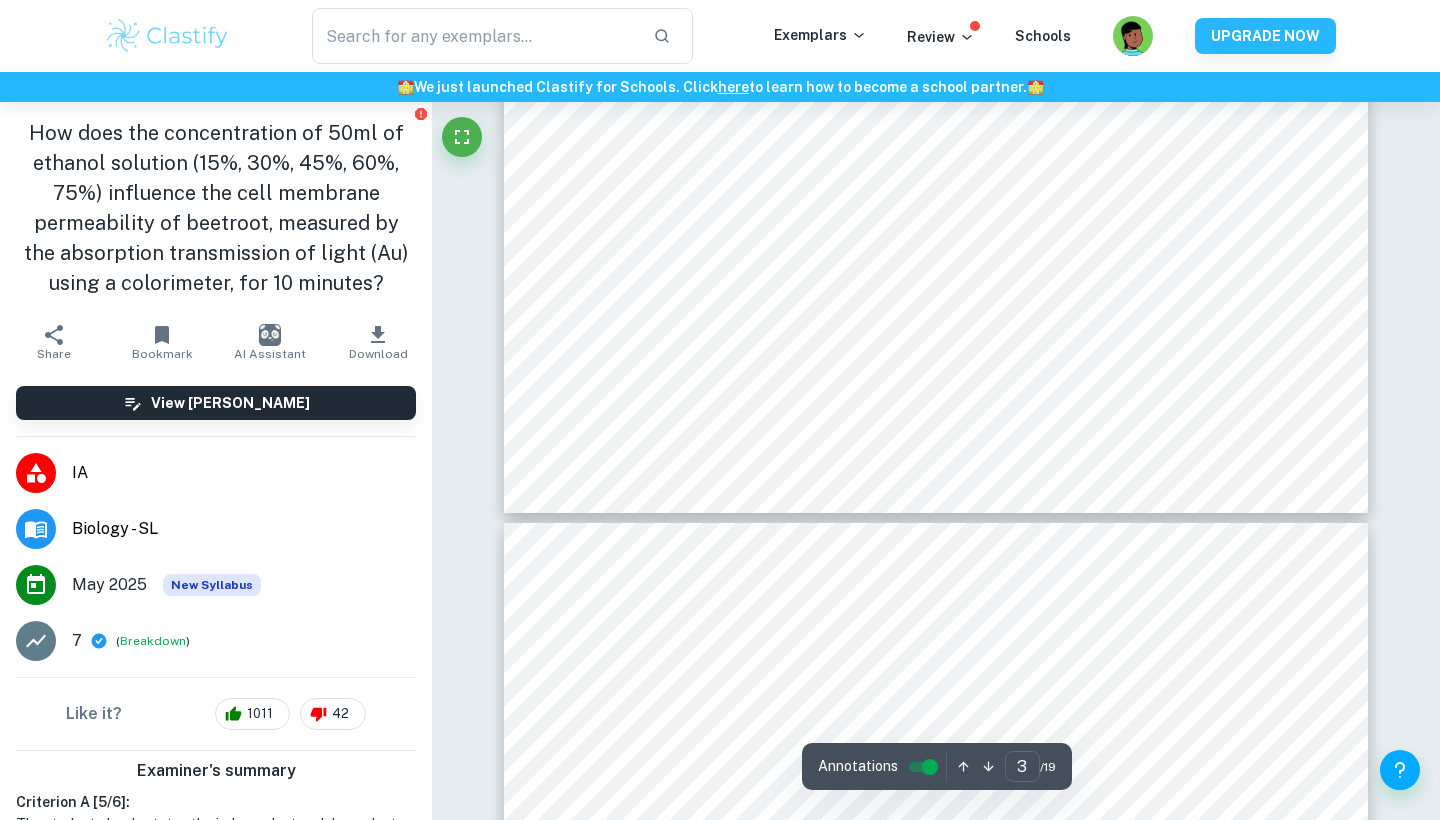 scroll, scrollTop: 3633, scrollLeft: 0, axis: vertical 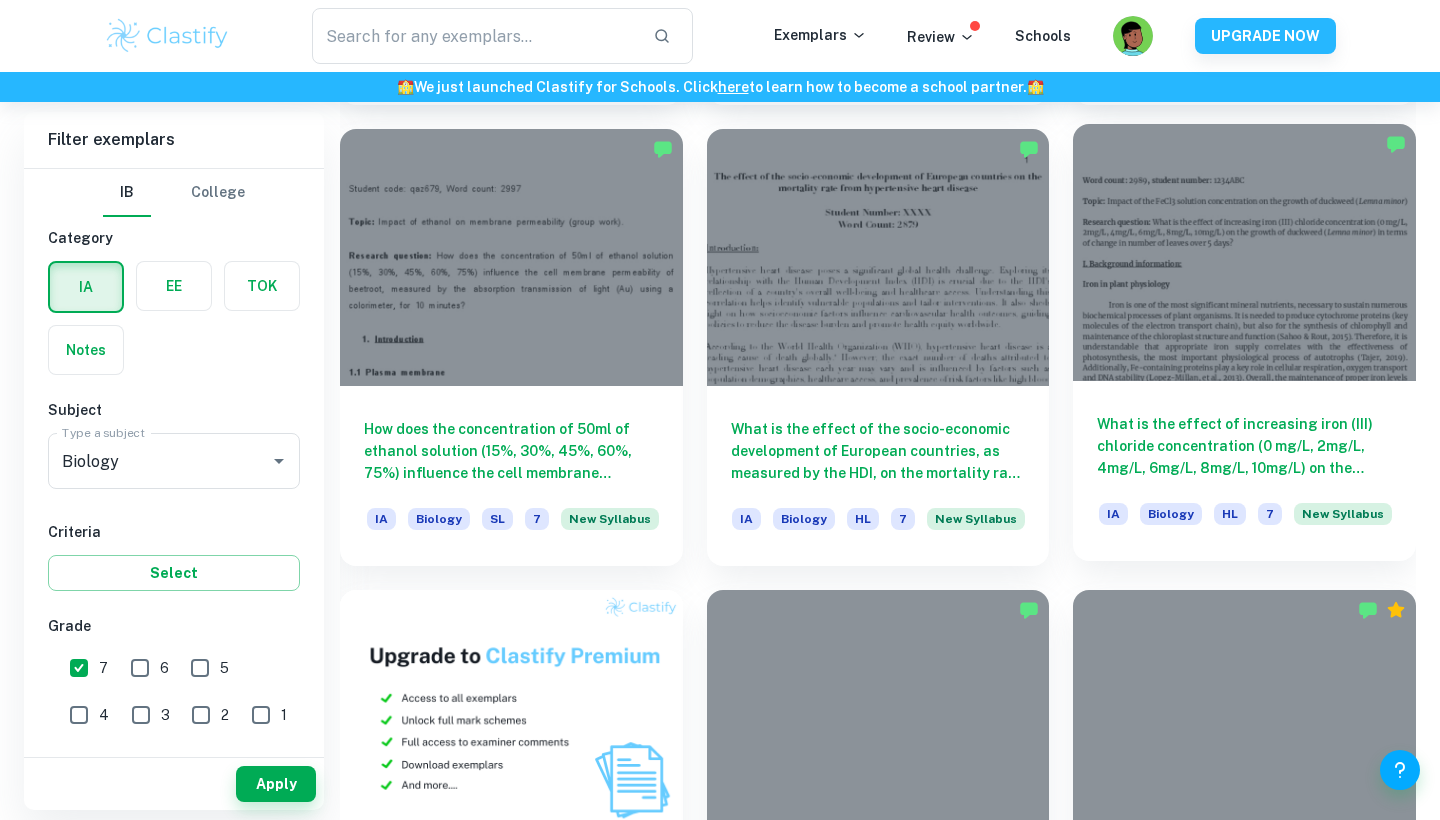 click on "What is the effect of increasing iron (III) chloride concentration (0 mg/L, 2mg/L, 4mg/L, 6mg/L, 8mg/L, 10mg/L) on the growth of duckweed (Lemna minor) in terms of change in number of leaves over 5 days?" at bounding box center (1244, 446) 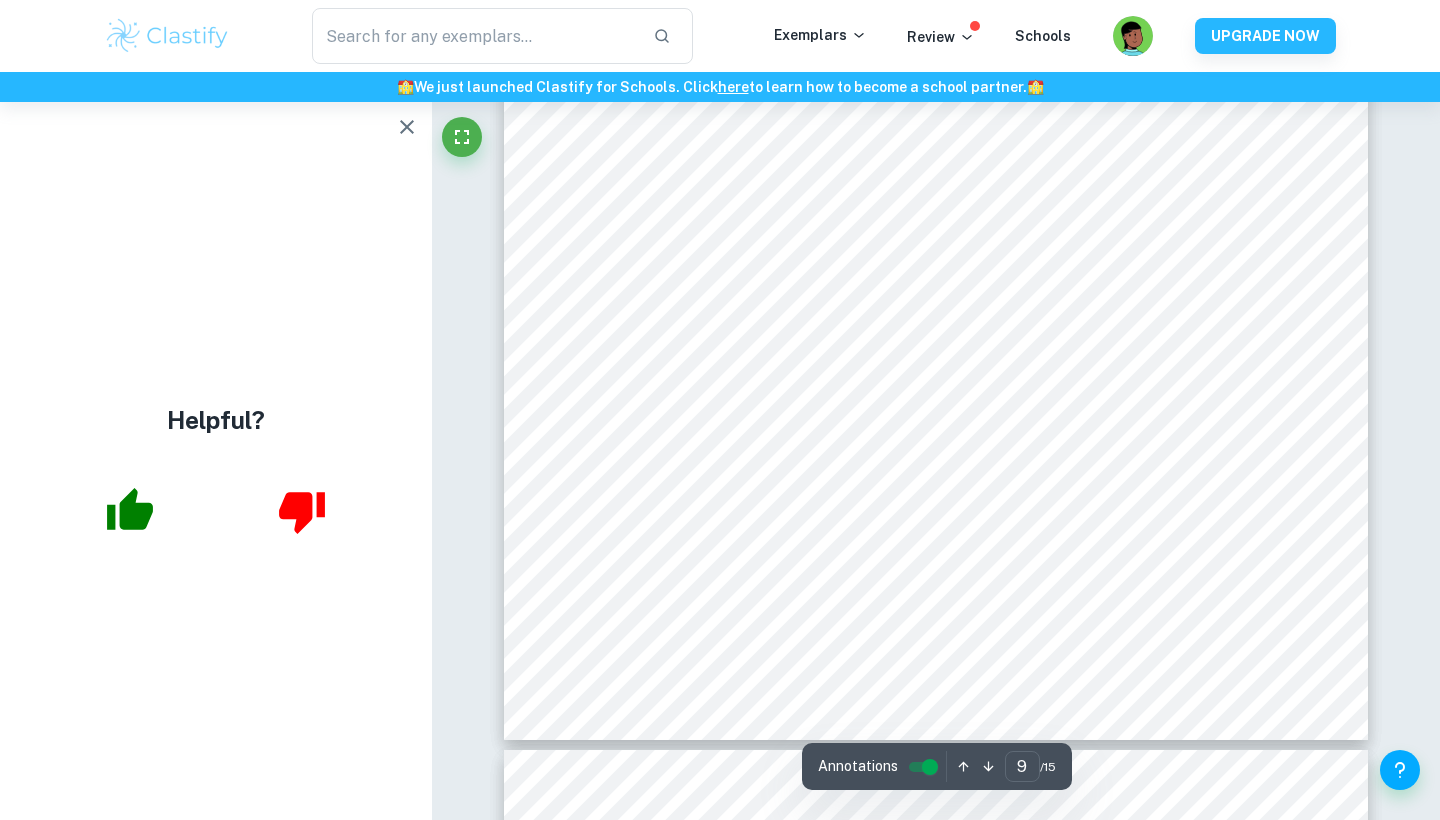 scroll, scrollTop: 10921, scrollLeft: 0, axis: vertical 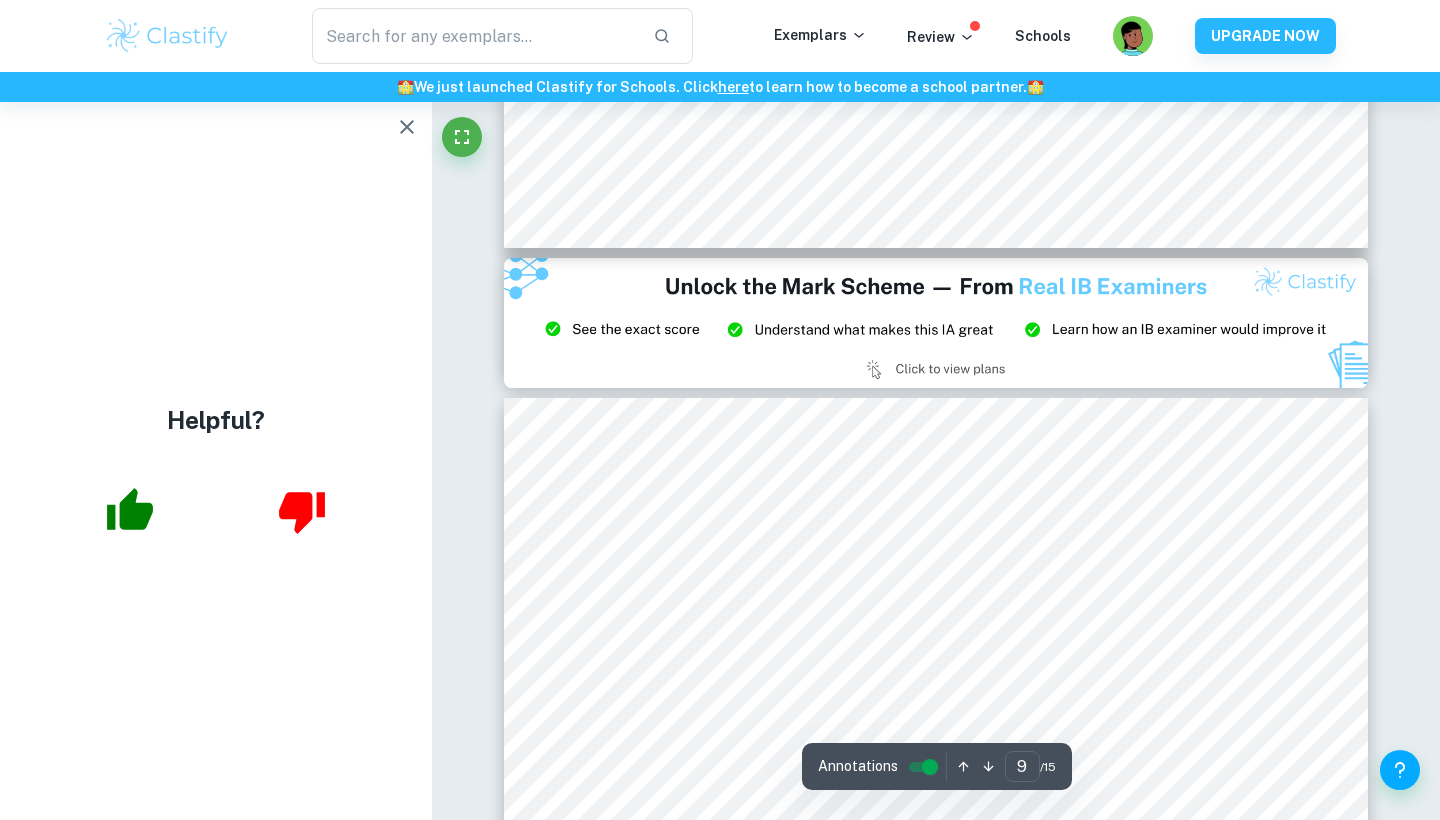 click at bounding box center (936, 323) 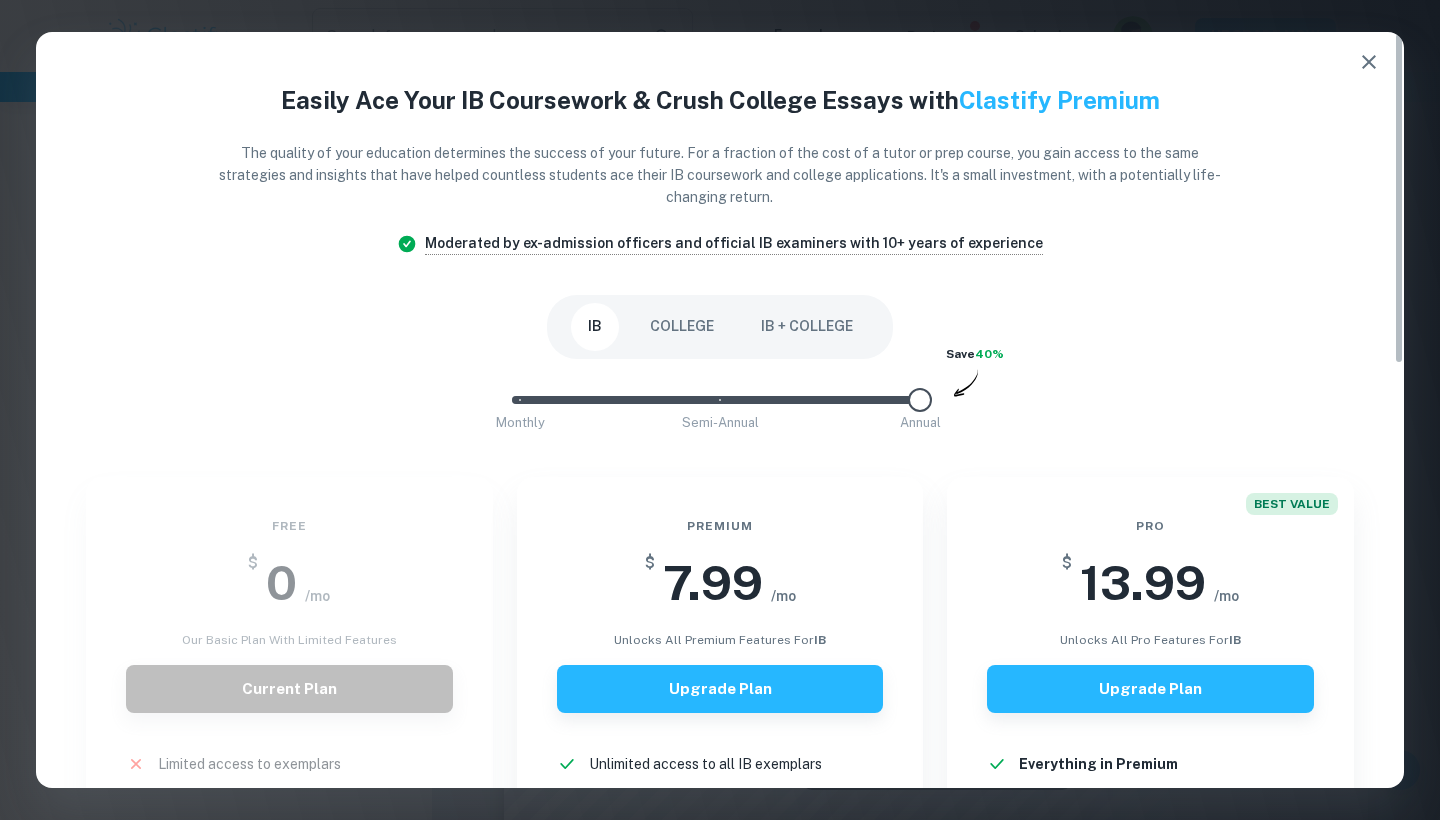 type on "8" 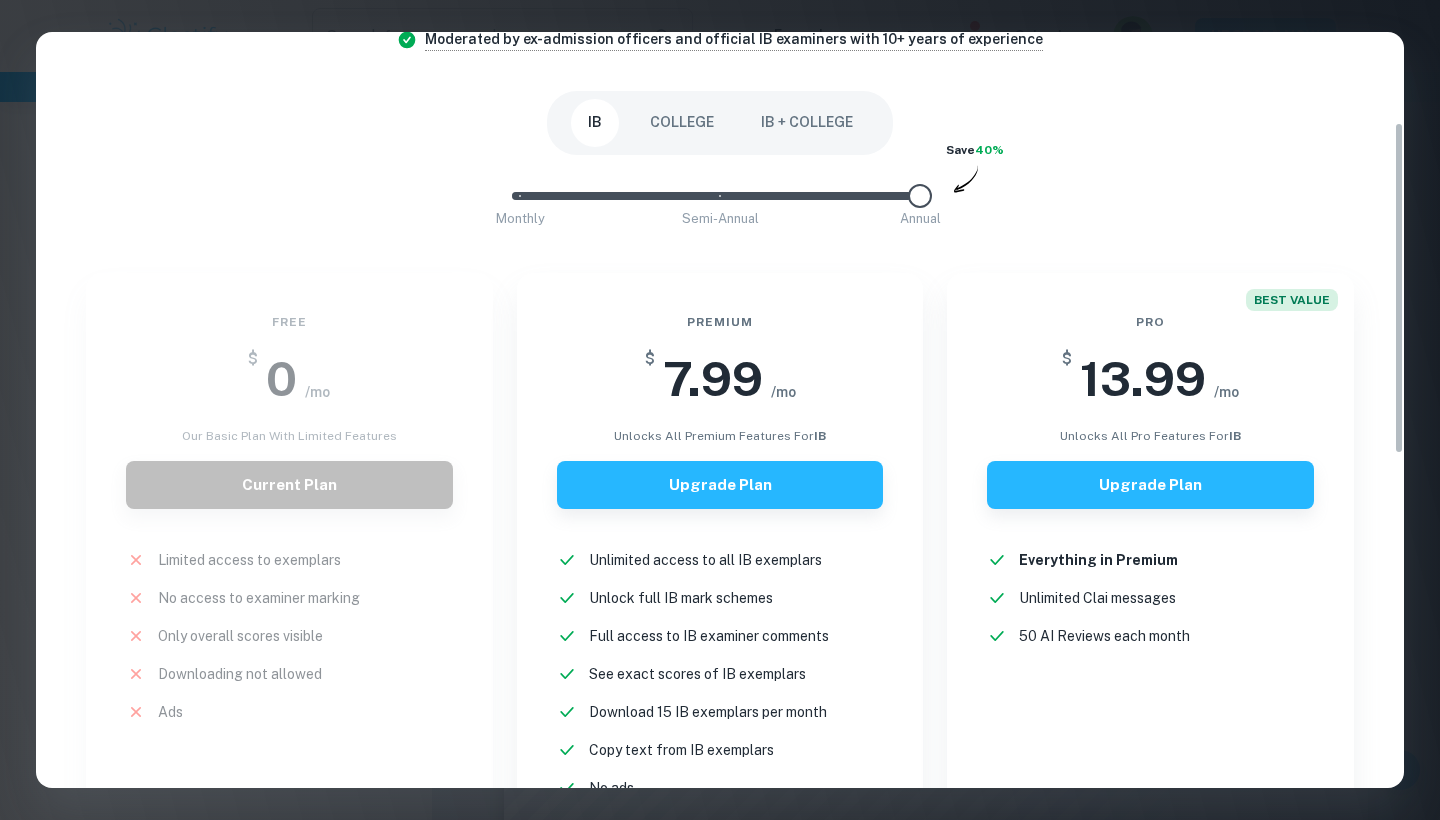 scroll, scrollTop: 207, scrollLeft: 0, axis: vertical 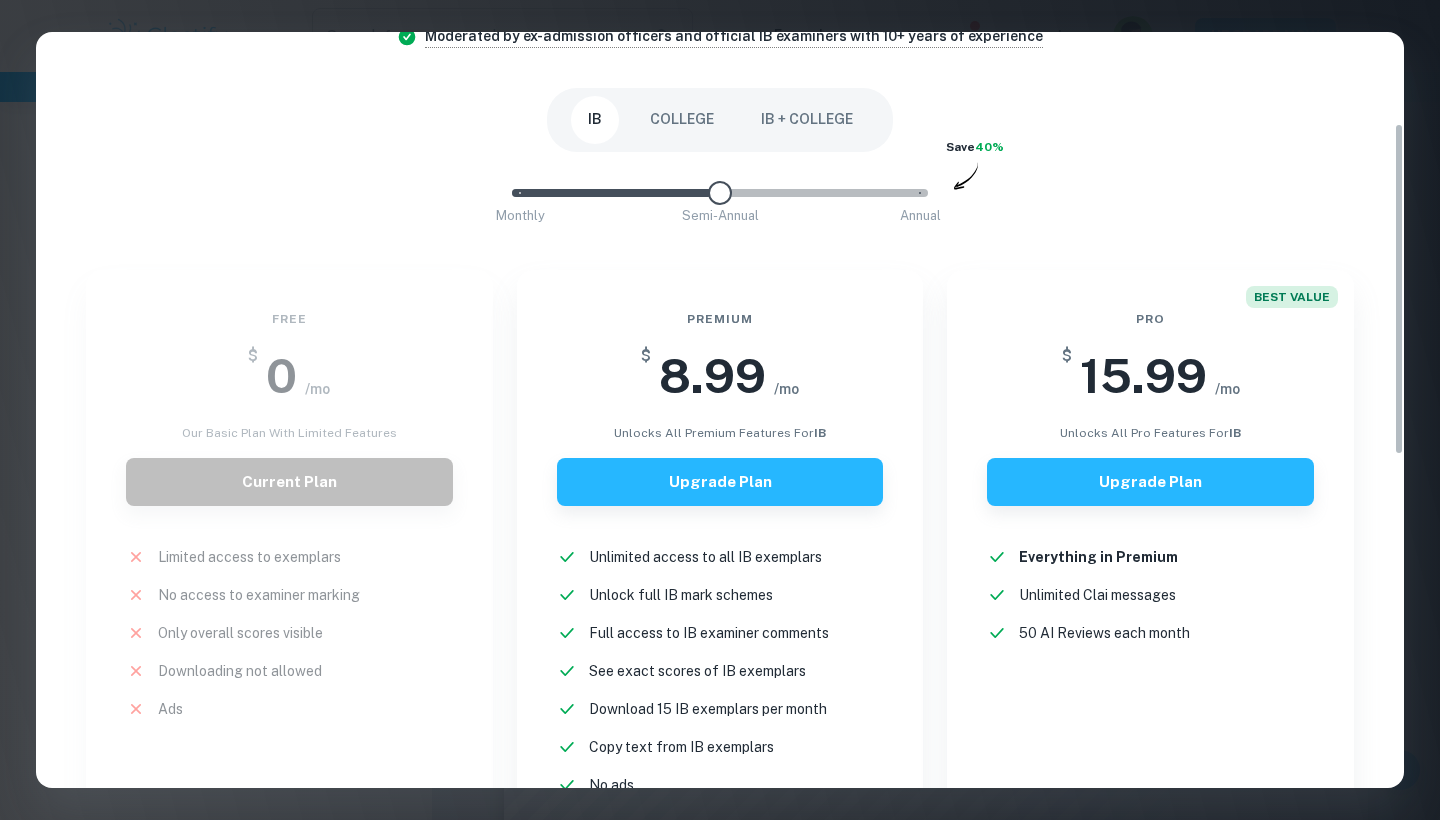 drag, startPoint x: 909, startPoint y: 197, endPoint x: 748, endPoint y: 199, distance: 161.01242 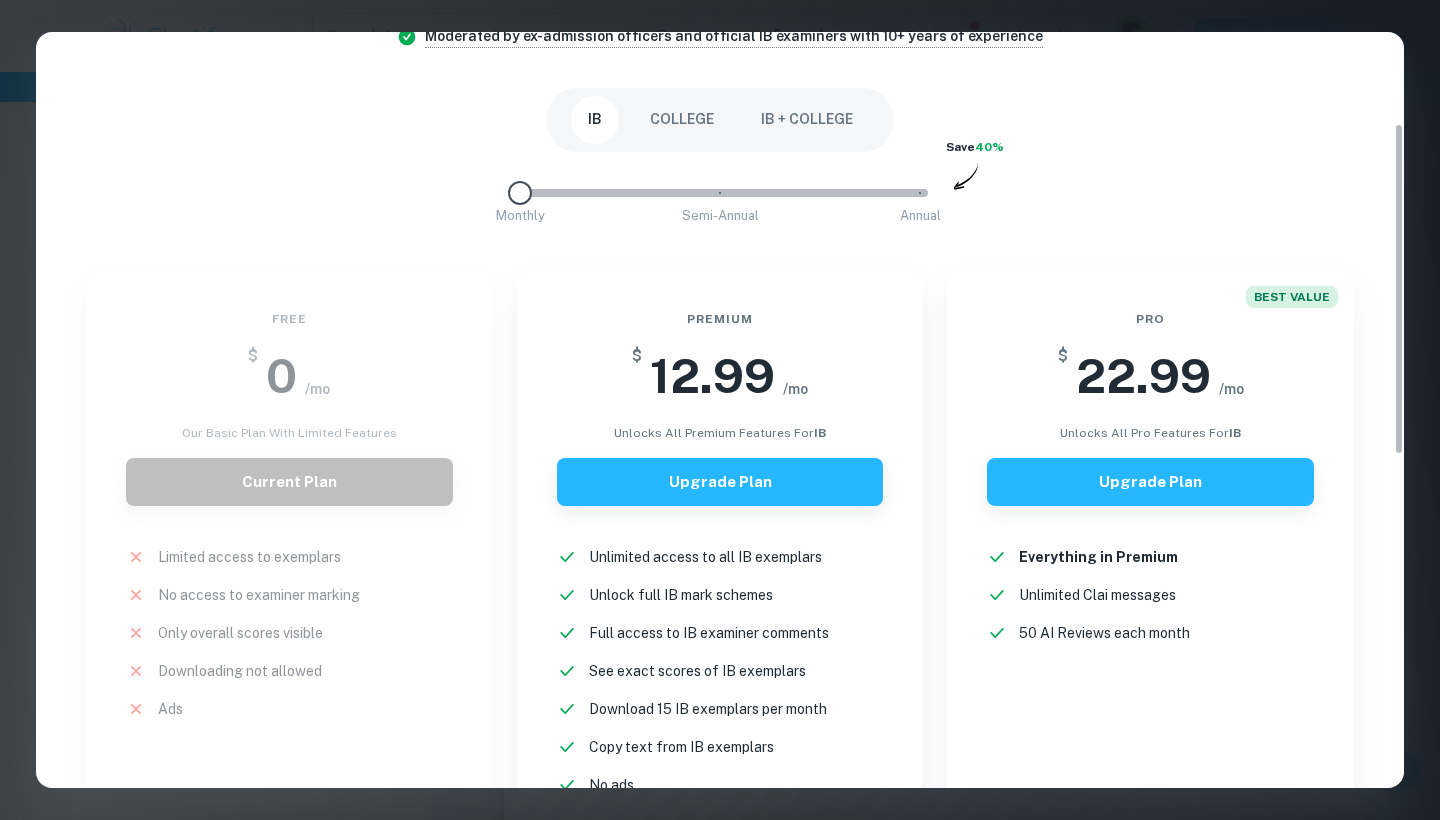type on "2" 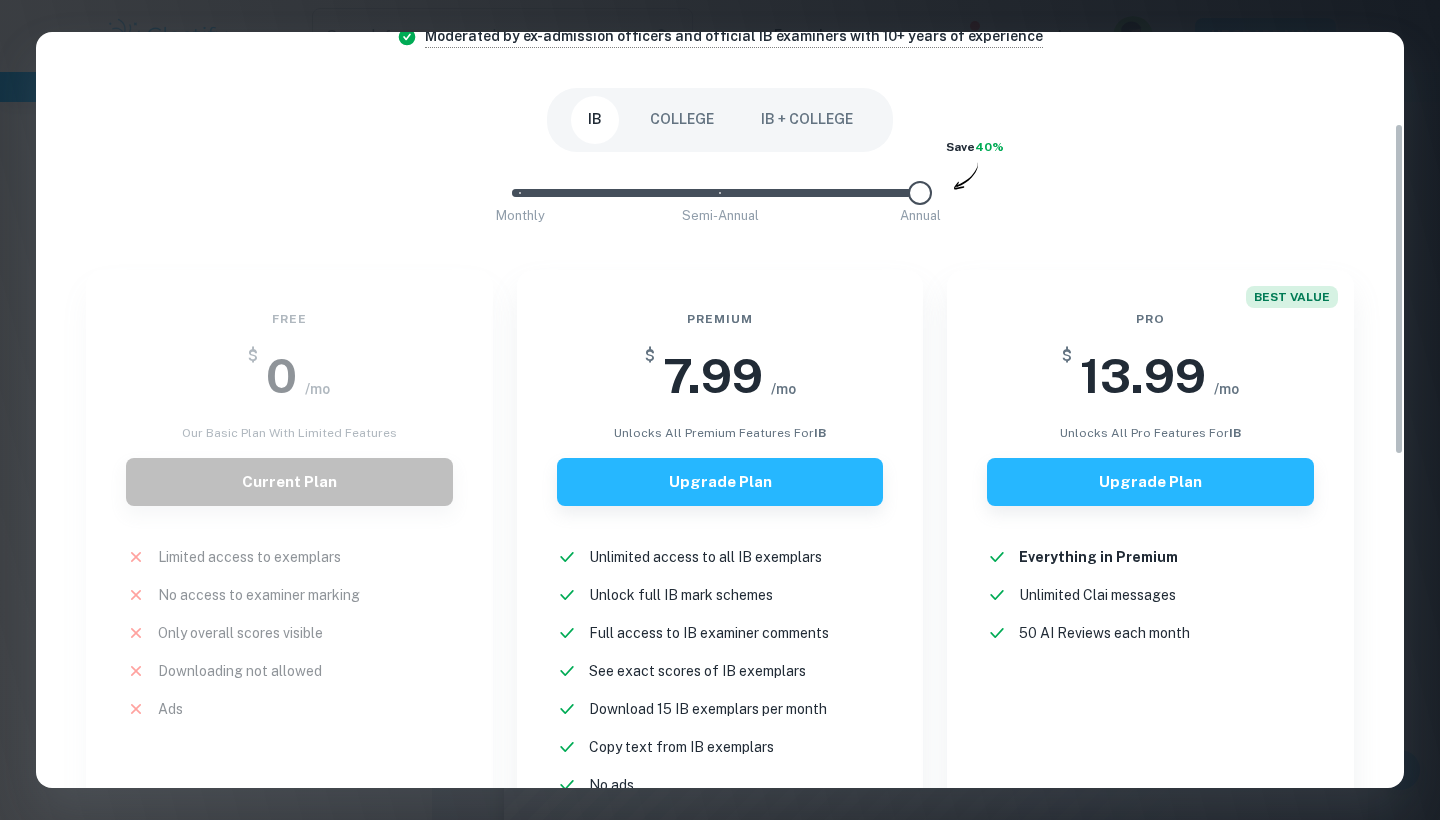 click on "Monthly Semi-Annual Annual" at bounding box center [720, 193] 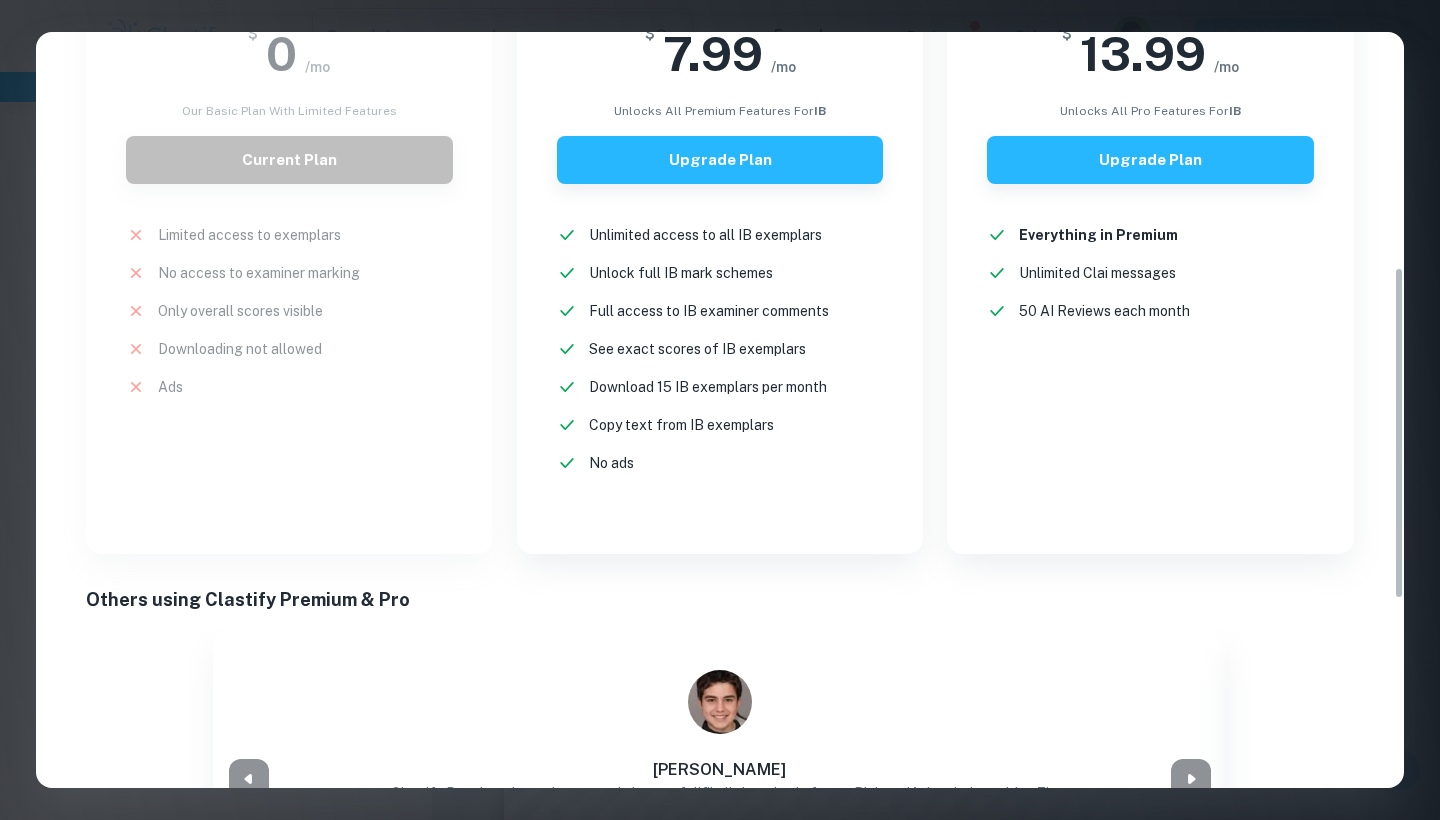scroll, scrollTop: 535, scrollLeft: 0, axis: vertical 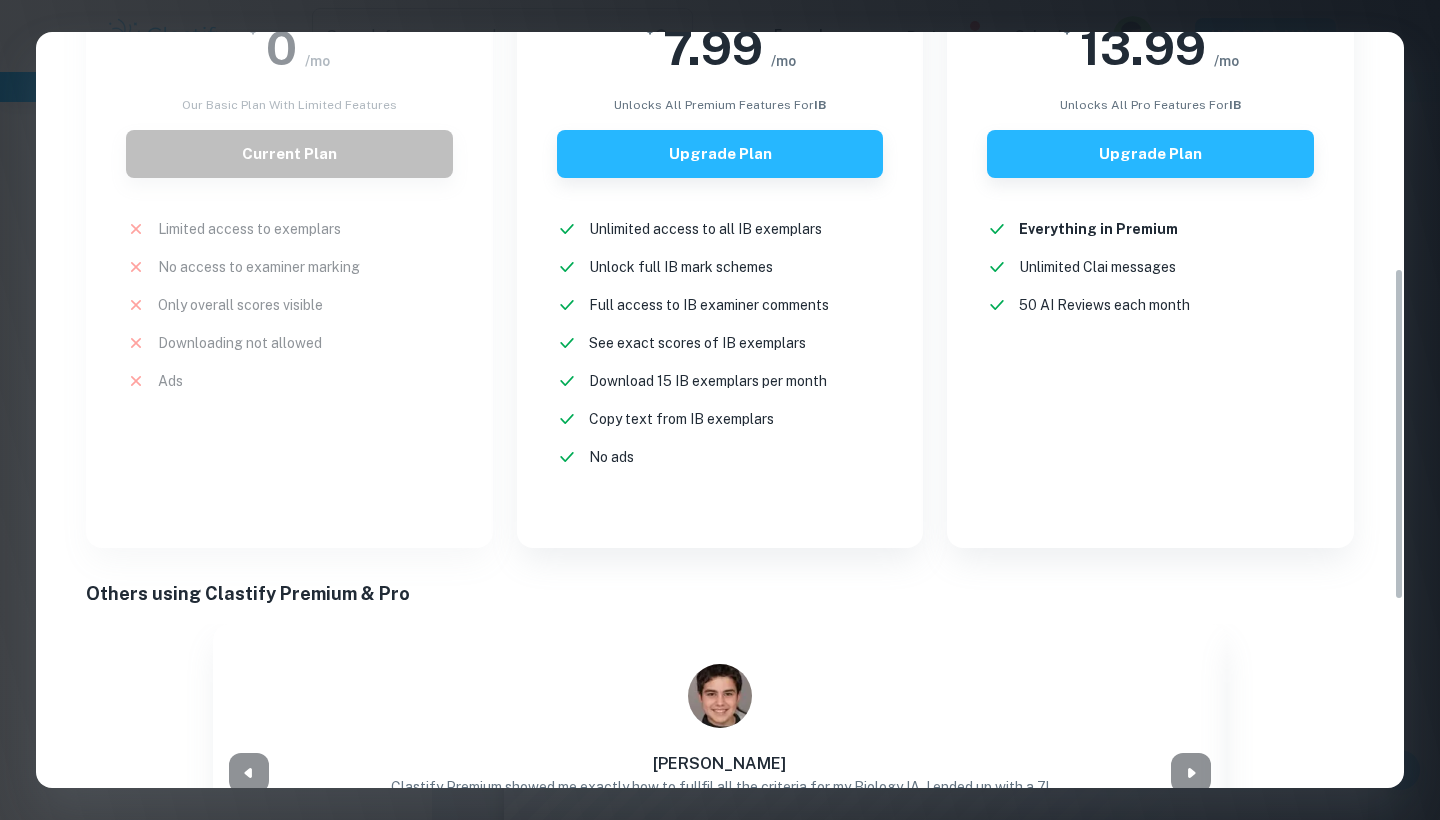 click on "Easily Ace Your IB Coursework & Crush College Essays with  Clastify Premium The quality of your education determines the success of your future. For a fraction of the cost of a tutor or prep course, you gain access to the same strategies and insights that have helped countless students ace their IB coursework and college applications. It's a small investment, with a potentially life-changing return. Moderated by ex-admission officers and official IB examiners with 10+ years of experience IB COLLEGE IB + COLLEGE Monthly Semi-Annual Annual Save  40% Free $ 0 /mo Our basic plan with limited features Current Plan Limited access to exemplars New! No access to examiner marking New! Only overall scores visible New! Downloading not allowed New! Ads New! Premium $ 7.99 /mo unlocks all premium features for  IB Upgrade Plan Unlimited access to all IB exemplars New! Unlock full IB mark schemes New! Full access to IB examiner comments New! See exact scores of IB exemplars New! Download 15 IB exemplars per month New! New!" at bounding box center (720, 410) 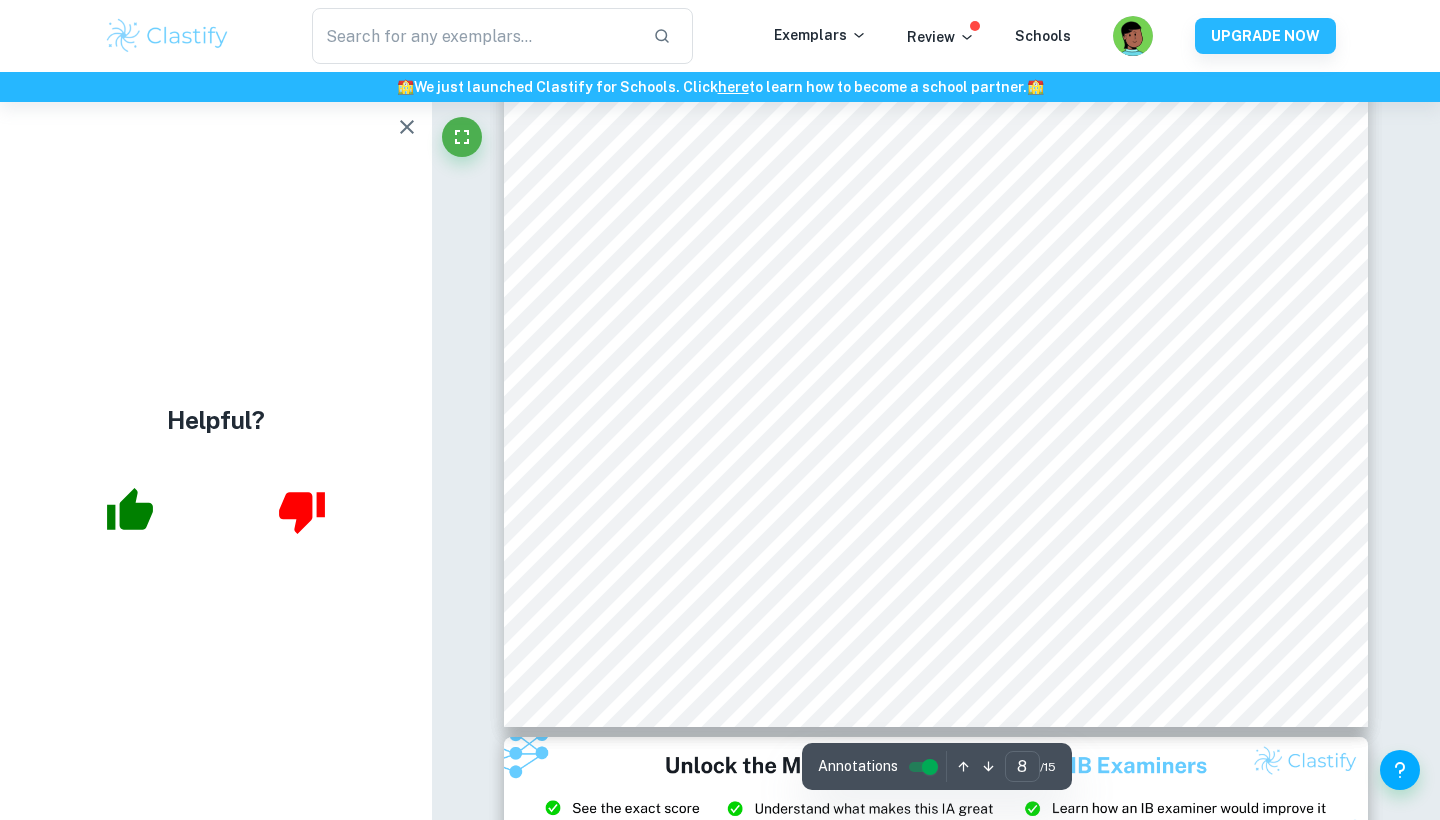 scroll, scrollTop: 9474, scrollLeft: 0, axis: vertical 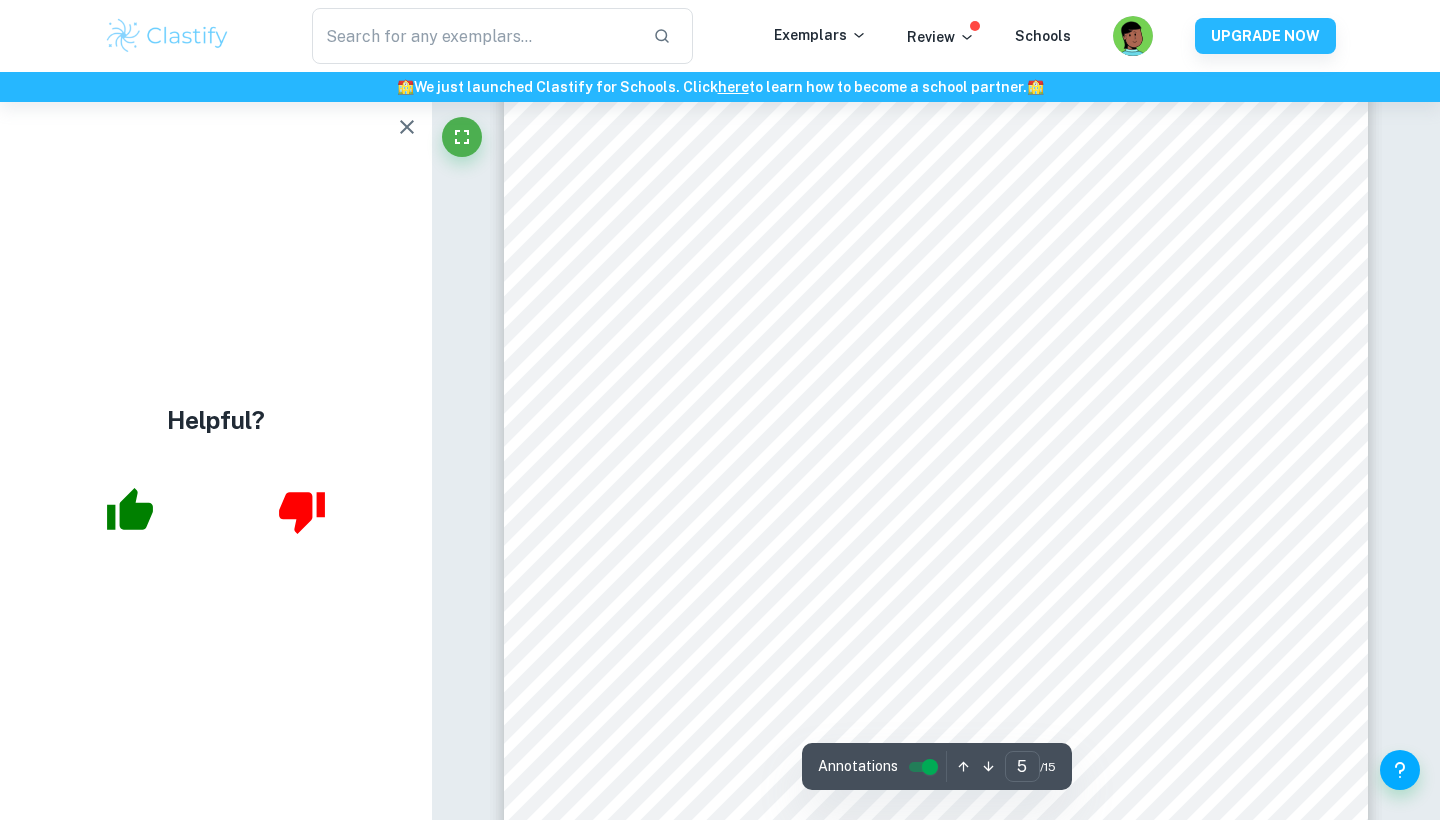 drag, startPoint x: 1432, startPoint y: 428, endPoint x: 1412, endPoint y: 220, distance: 208.95932 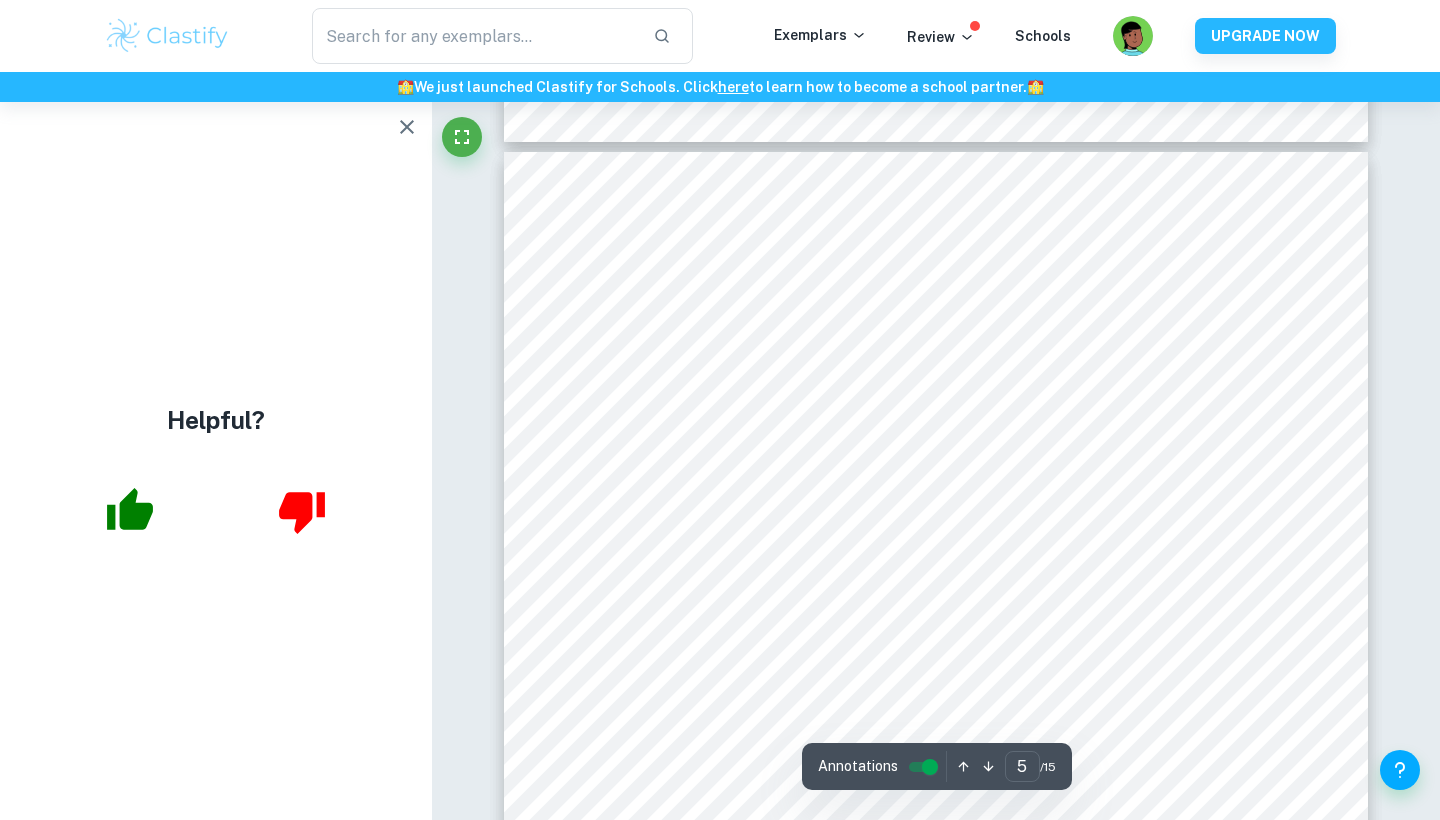 scroll, scrollTop: 5172, scrollLeft: 0, axis: vertical 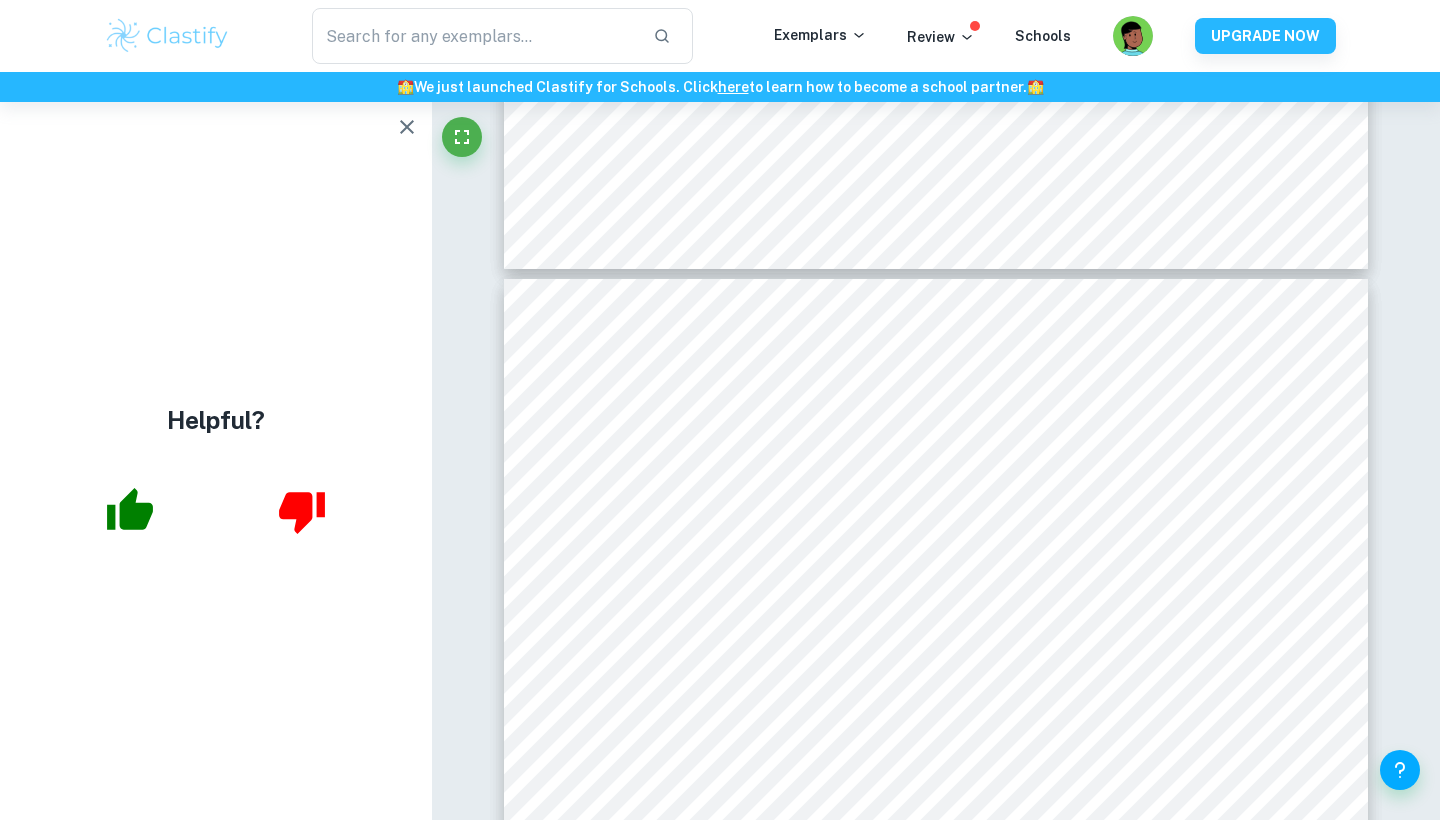 type on "4" 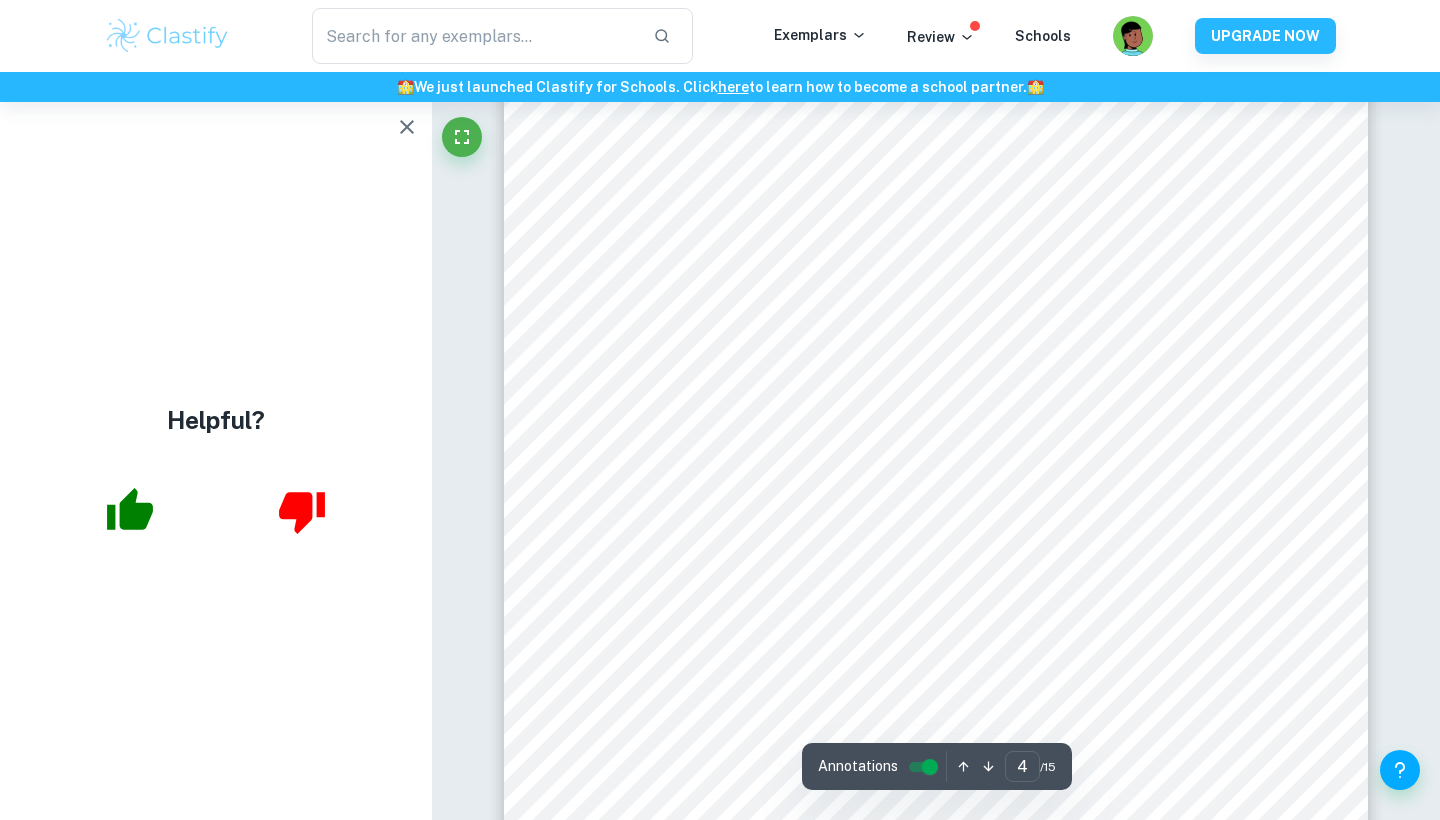 scroll, scrollTop: 4434, scrollLeft: 0, axis: vertical 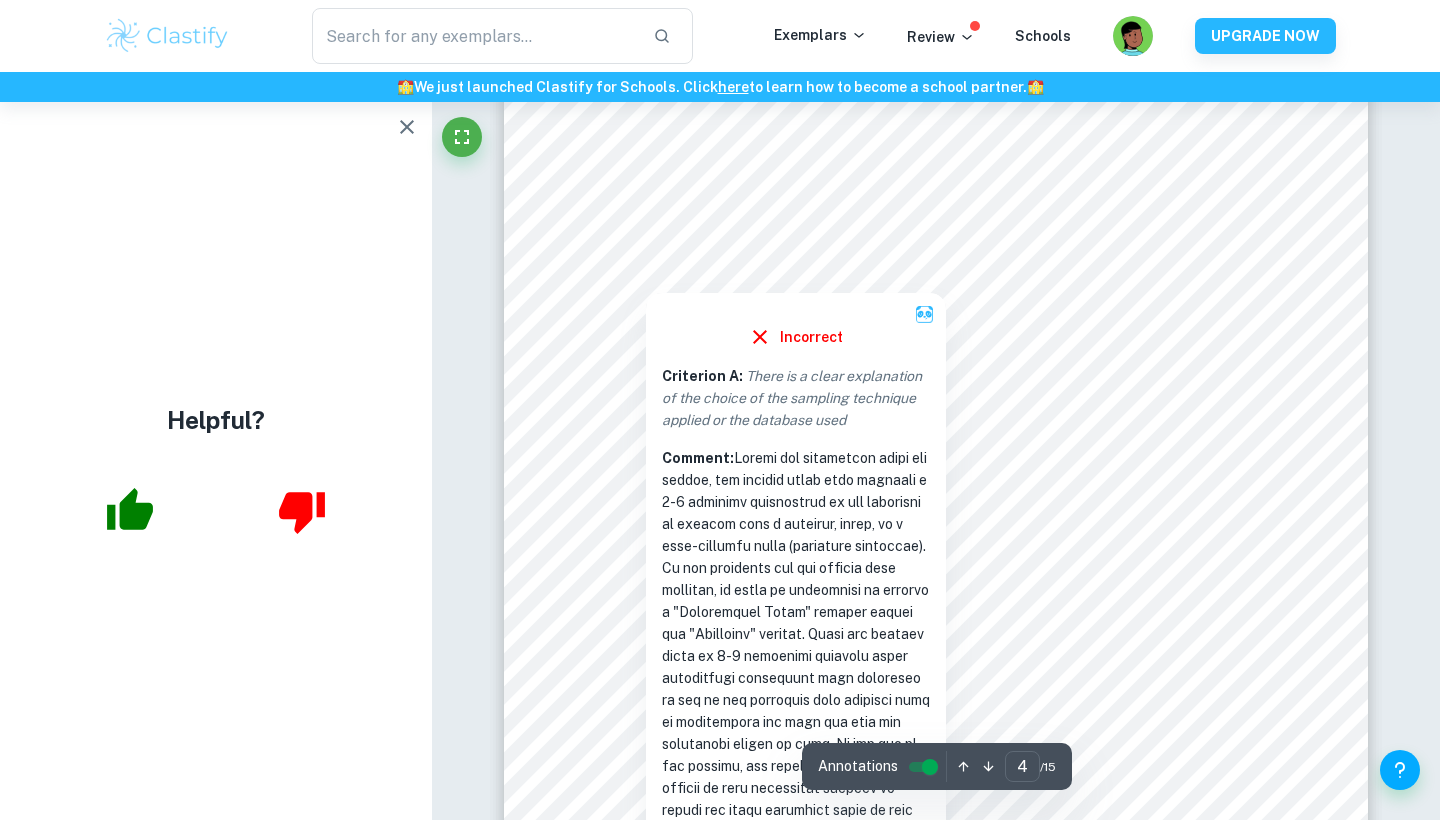 click at bounding box center [646, 279] 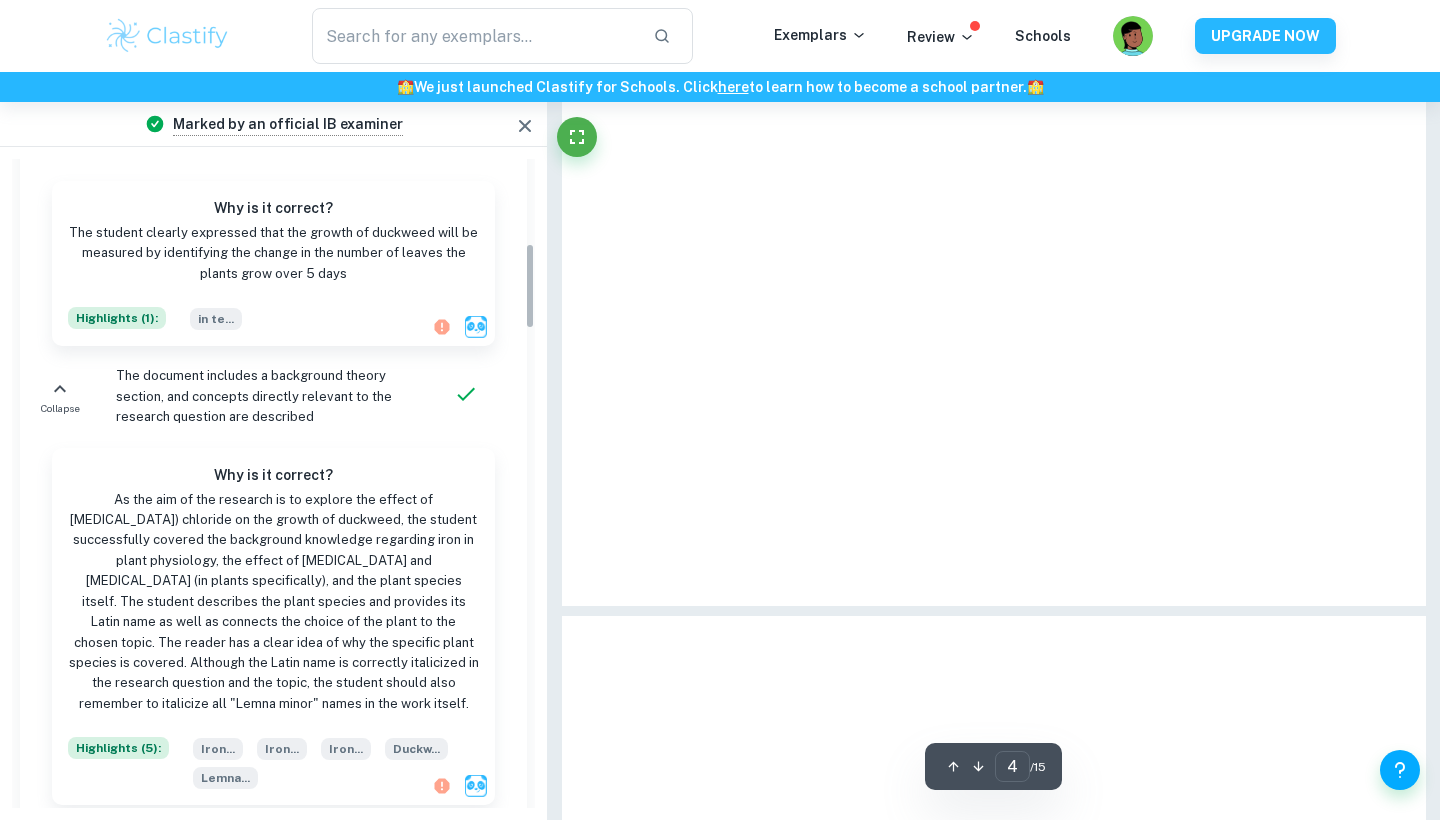 scroll, scrollTop: 1712, scrollLeft: 0, axis: vertical 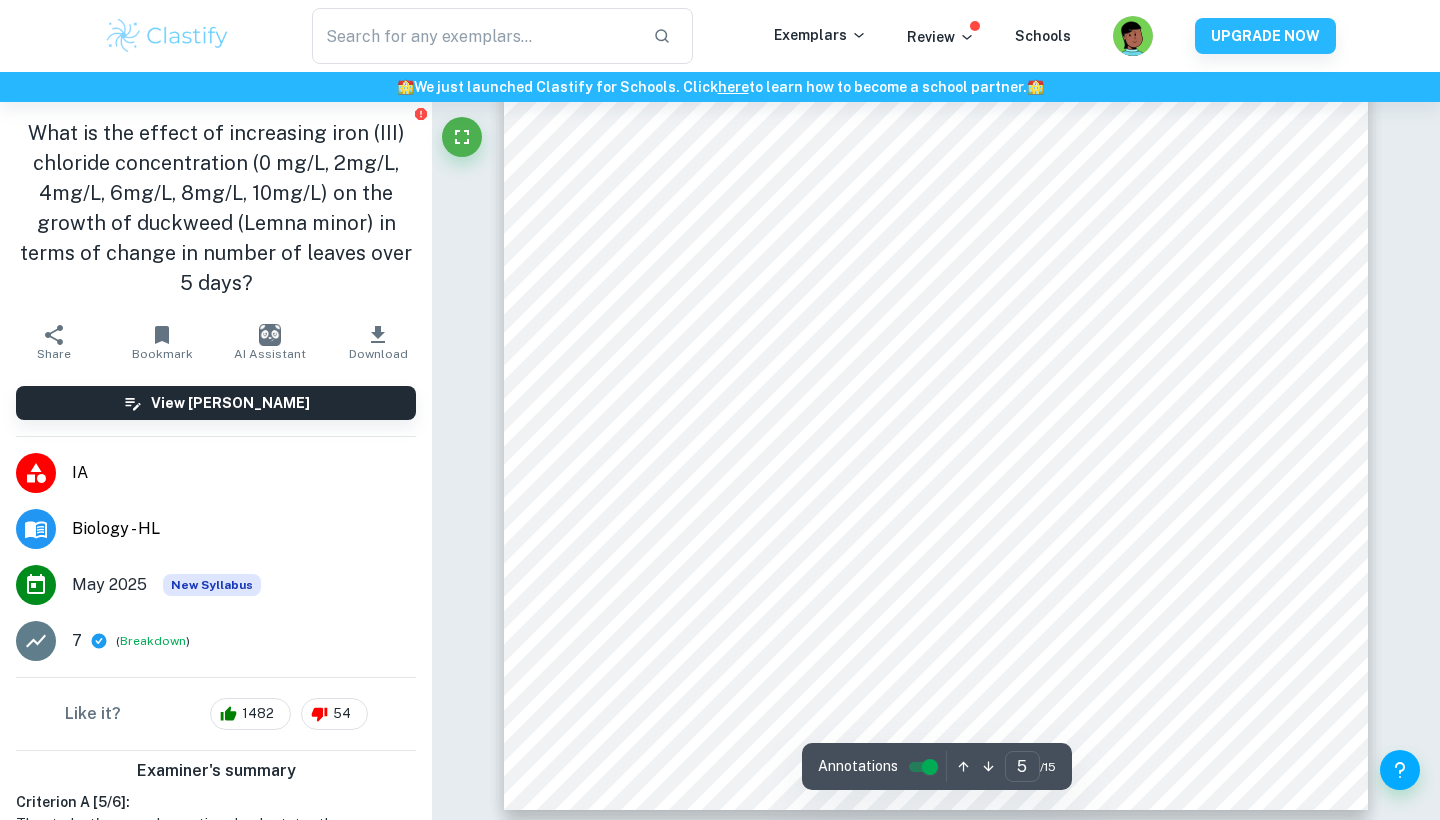 type on "4" 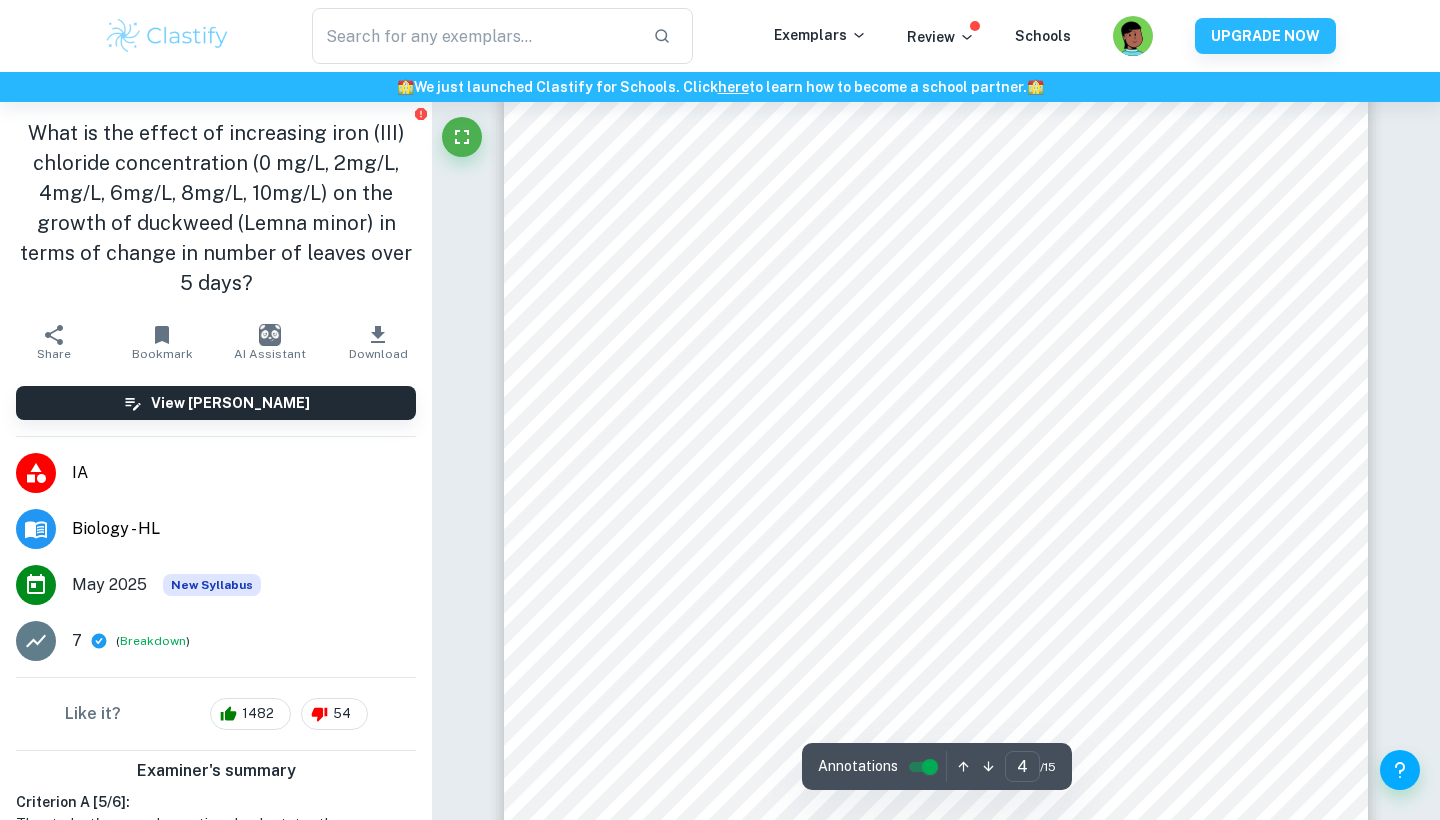 scroll, scrollTop: 4472, scrollLeft: 0, axis: vertical 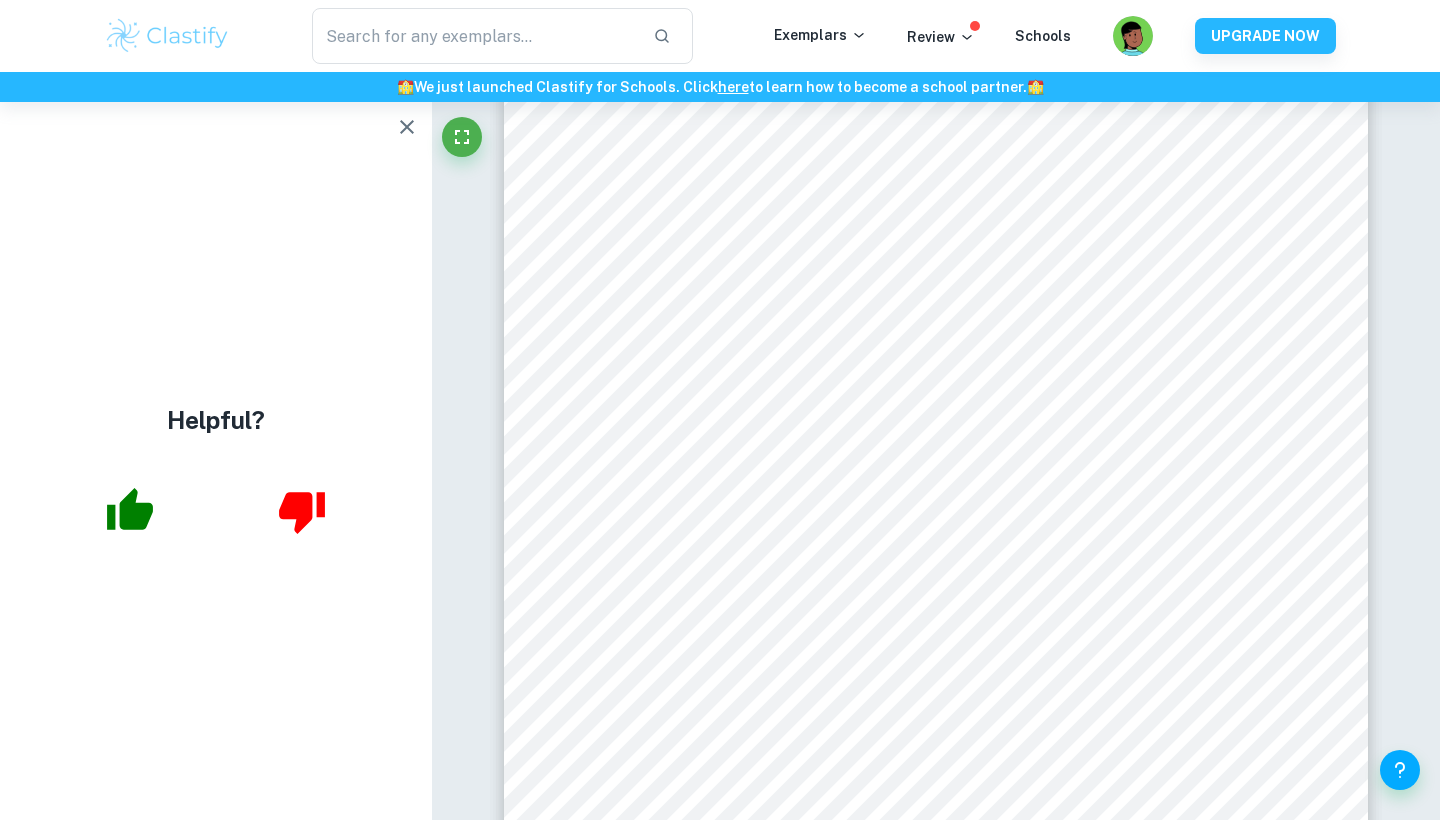 drag, startPoint x: 1433, startPoint y: 77, endPoint x: 1423, endPoint y: 280, distance: 203.24615 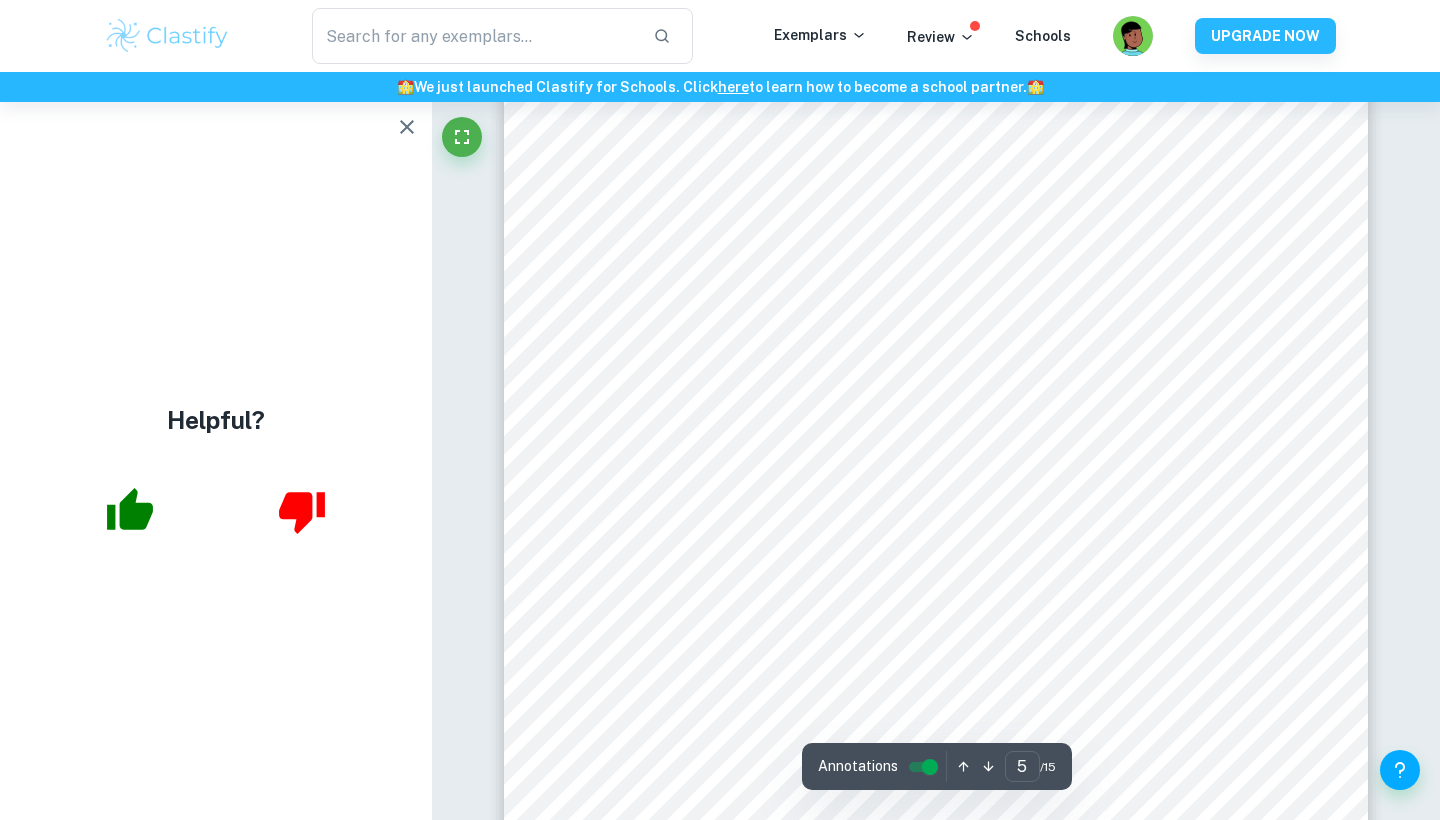 scroll, scrollTop: 6154, scrollLeft: 0, axis: vertical 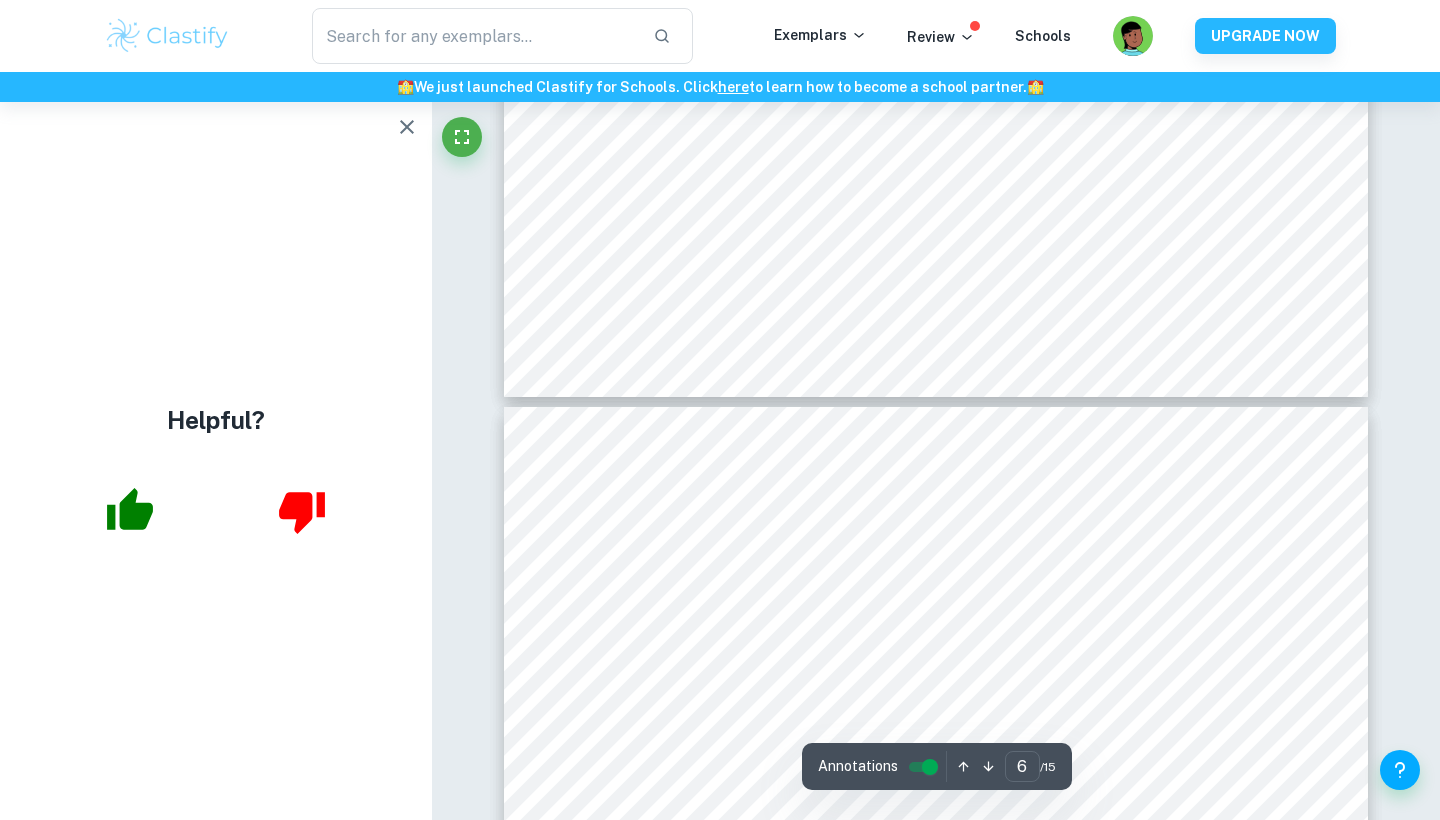 type on "5" 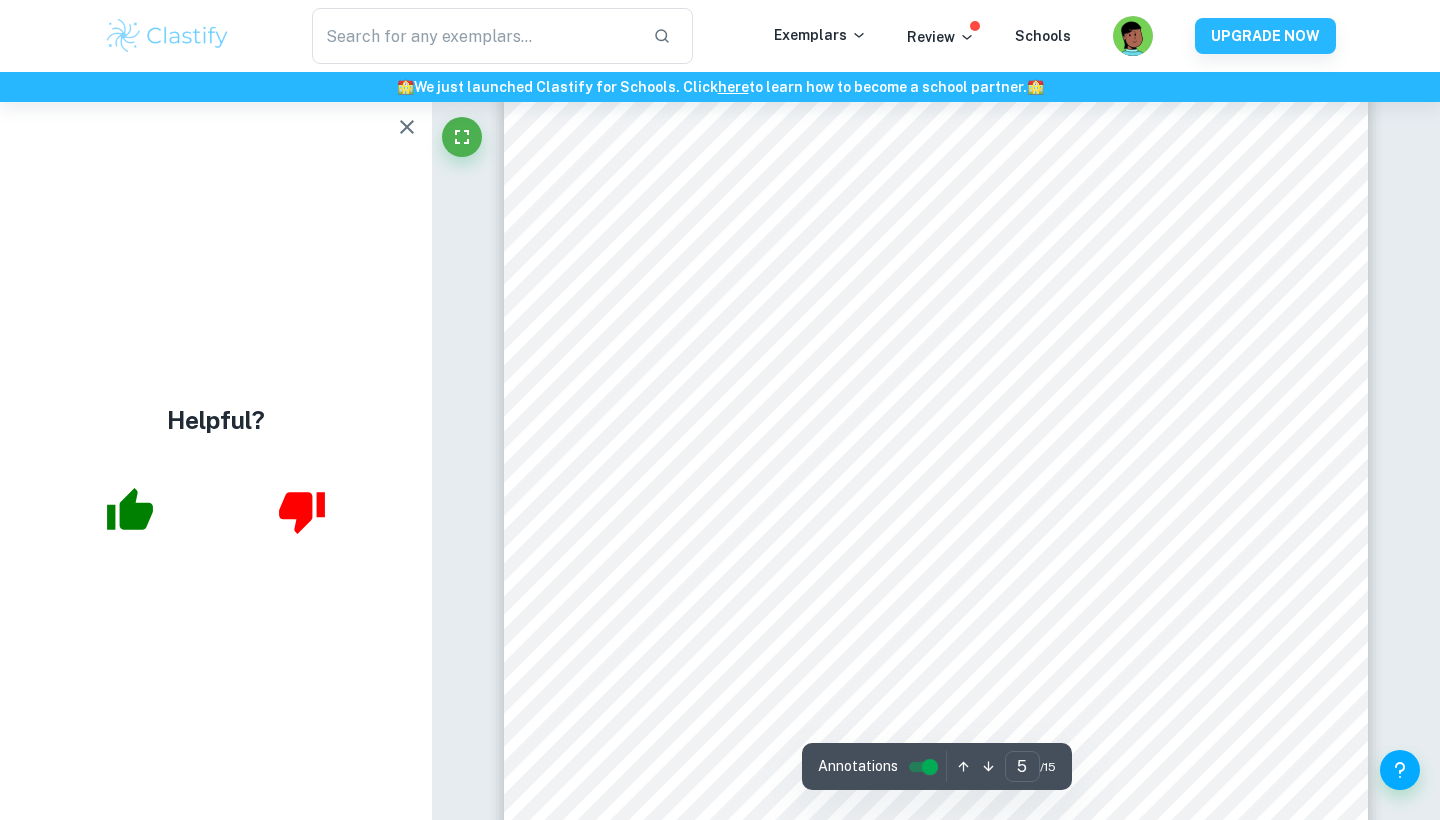 scroll, scrollTop: 5578, scrollLeft: 0, axis: vertical 